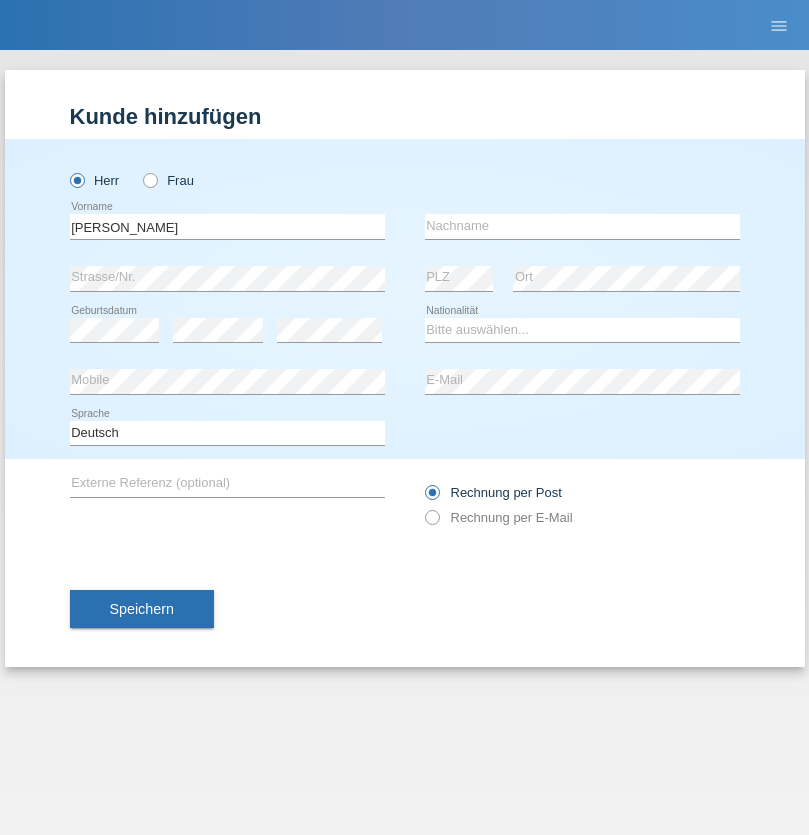scroll, scrollTop: 0, scrollLeft: 0, axis: both 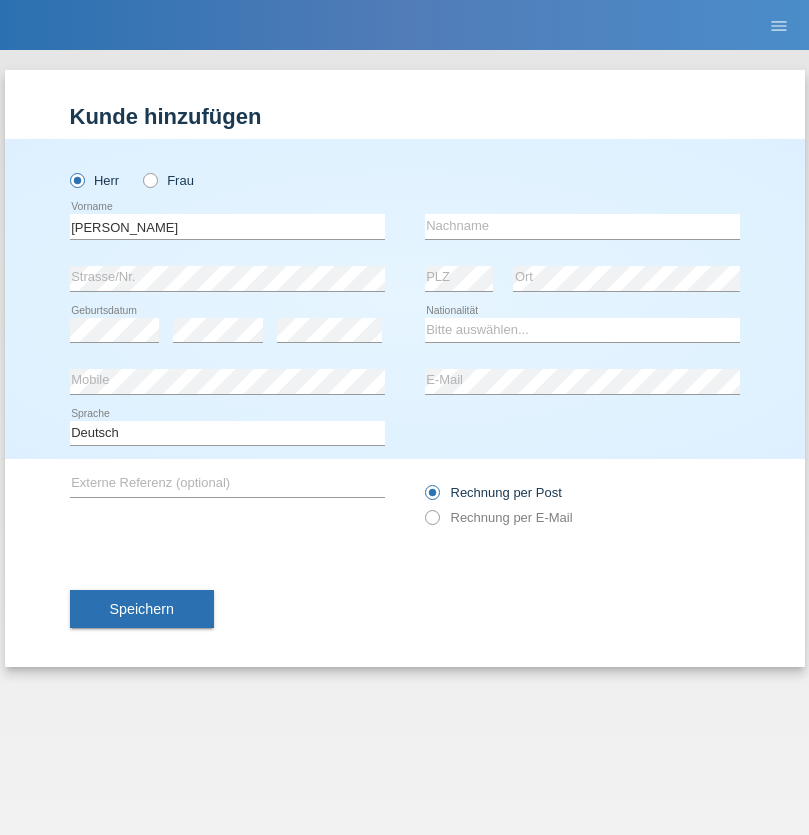 type on "Zsolt" 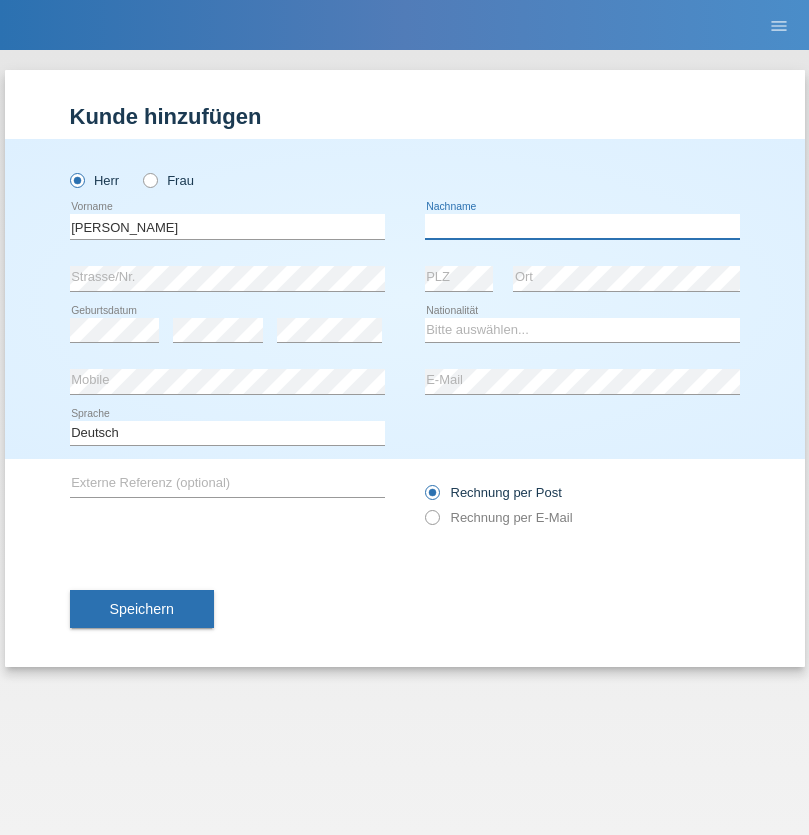 click at bounding box center (582, 226) 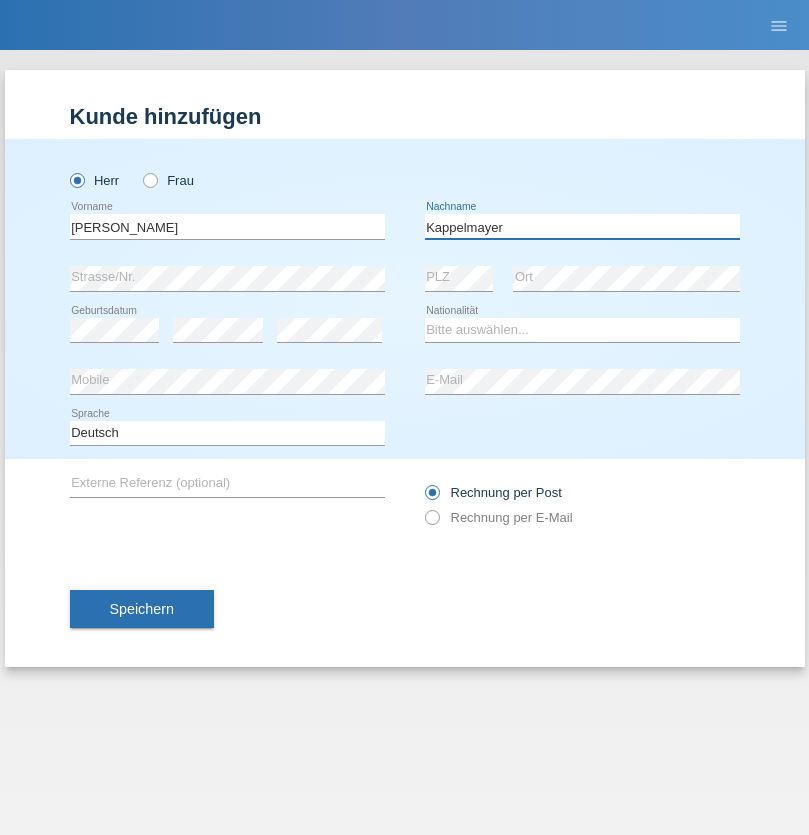 type on "Kappelmayer" 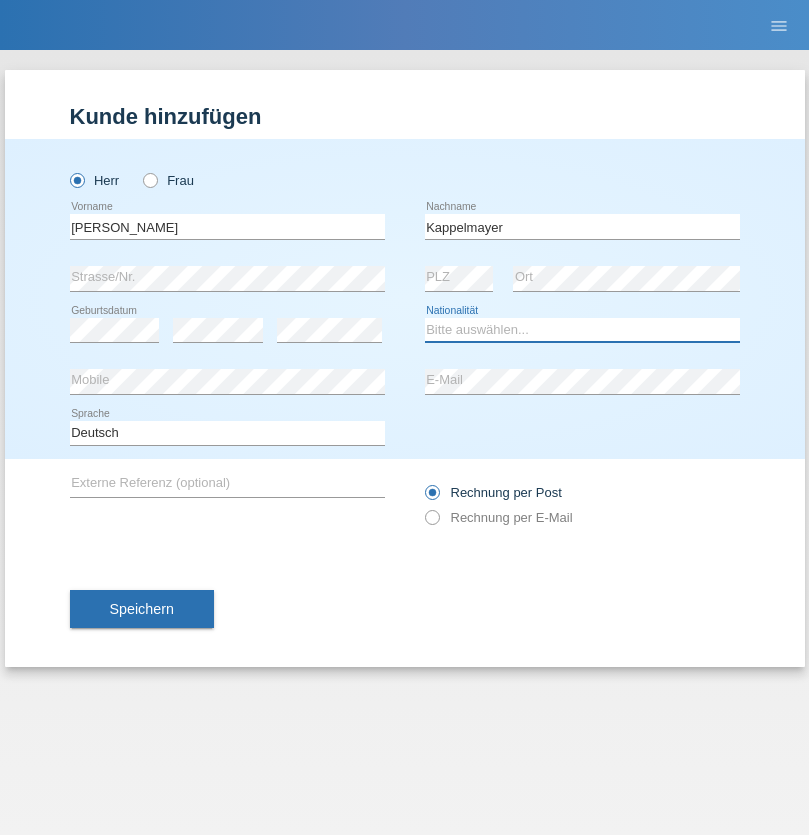 select on "BT" 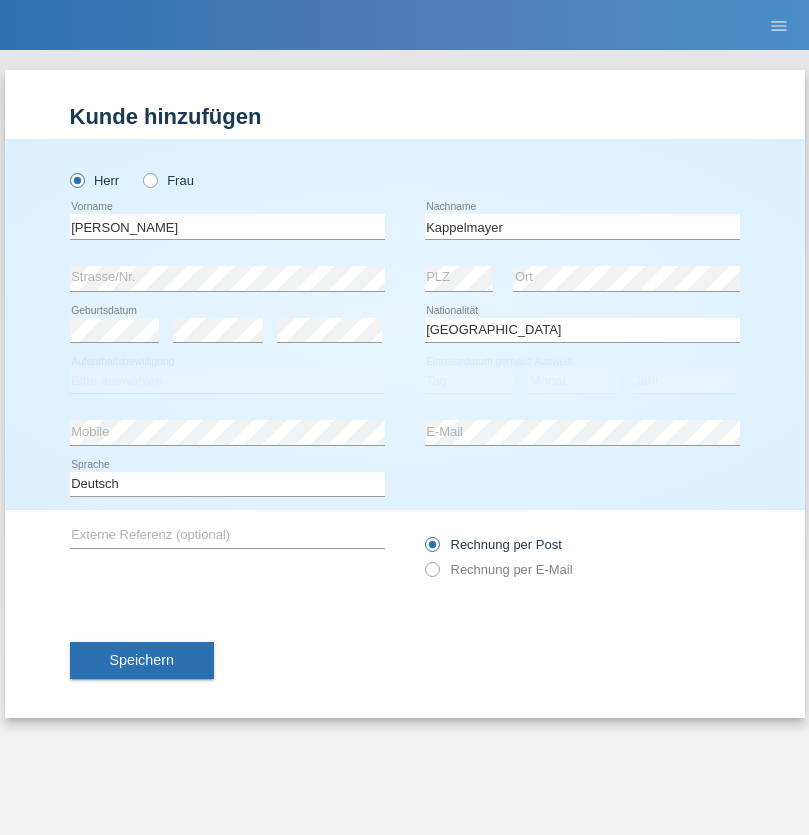 select on "C" 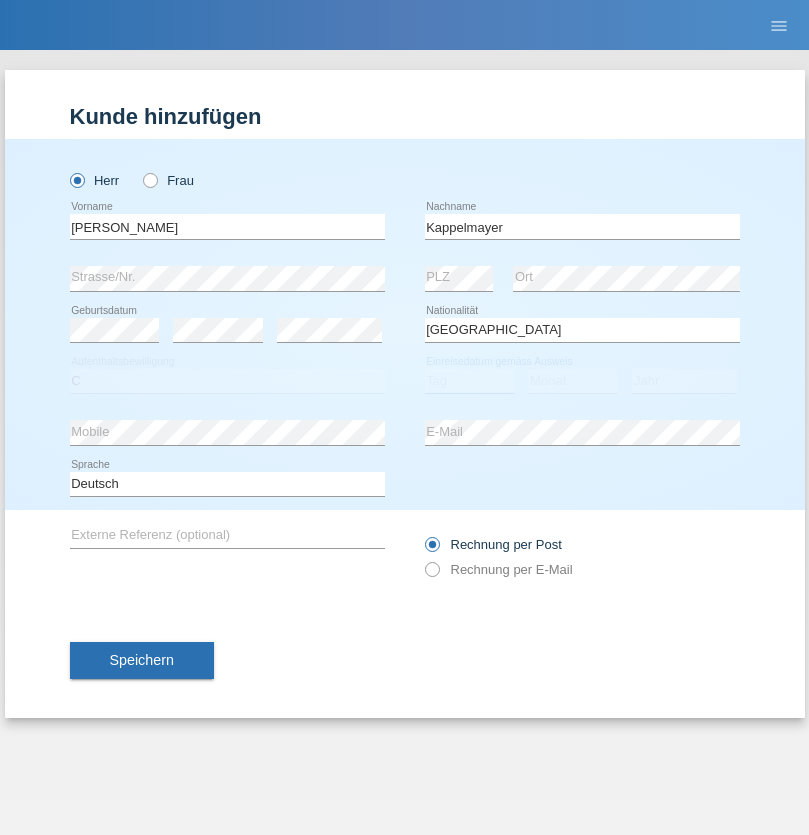 select on "12" 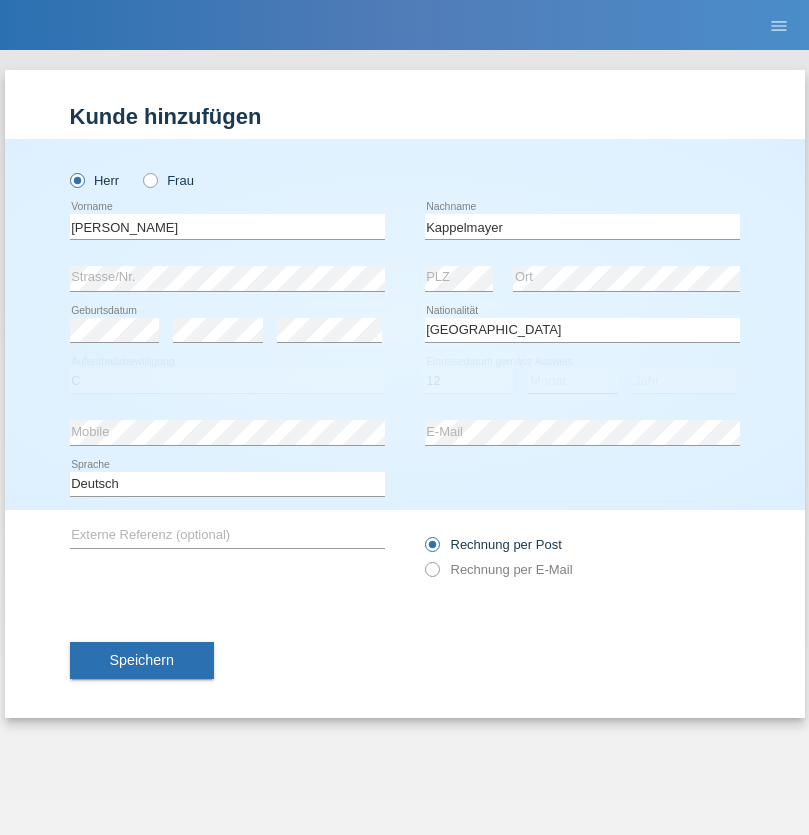 select on "02" 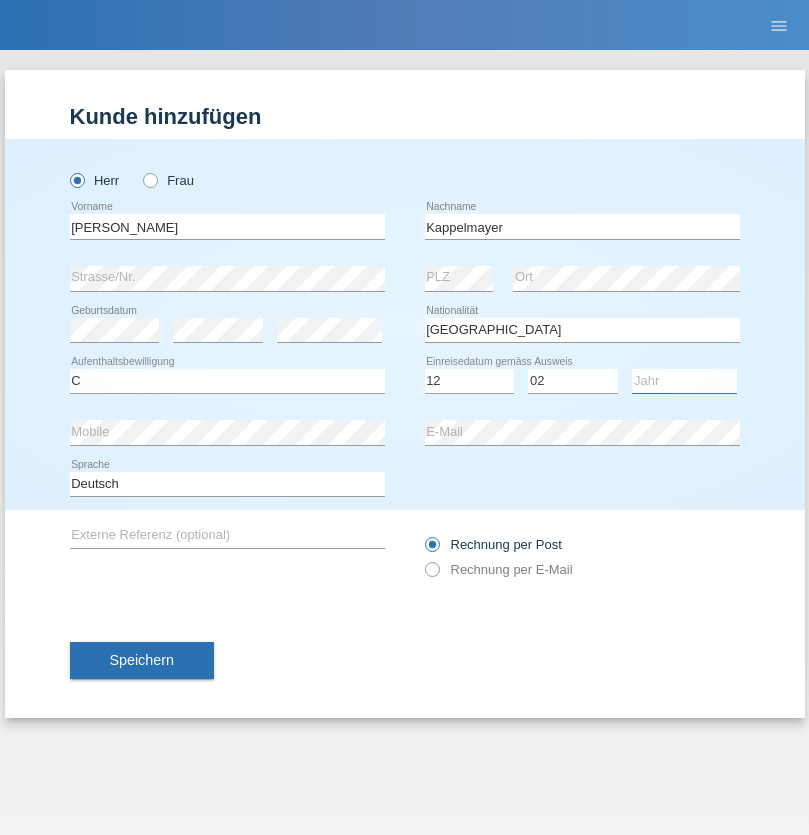 select on "2021" 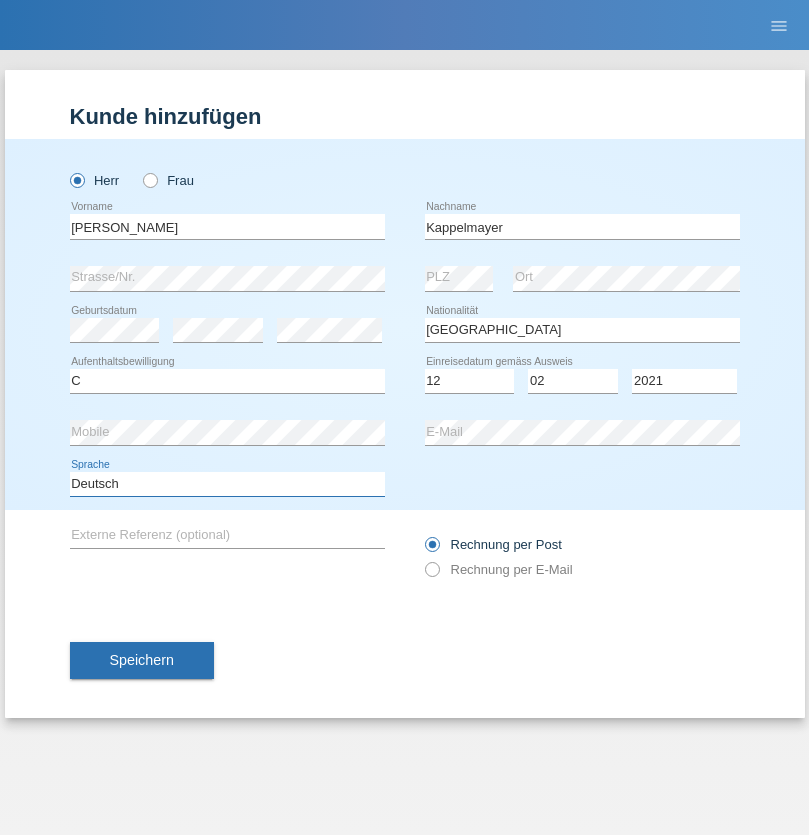 select on "en" 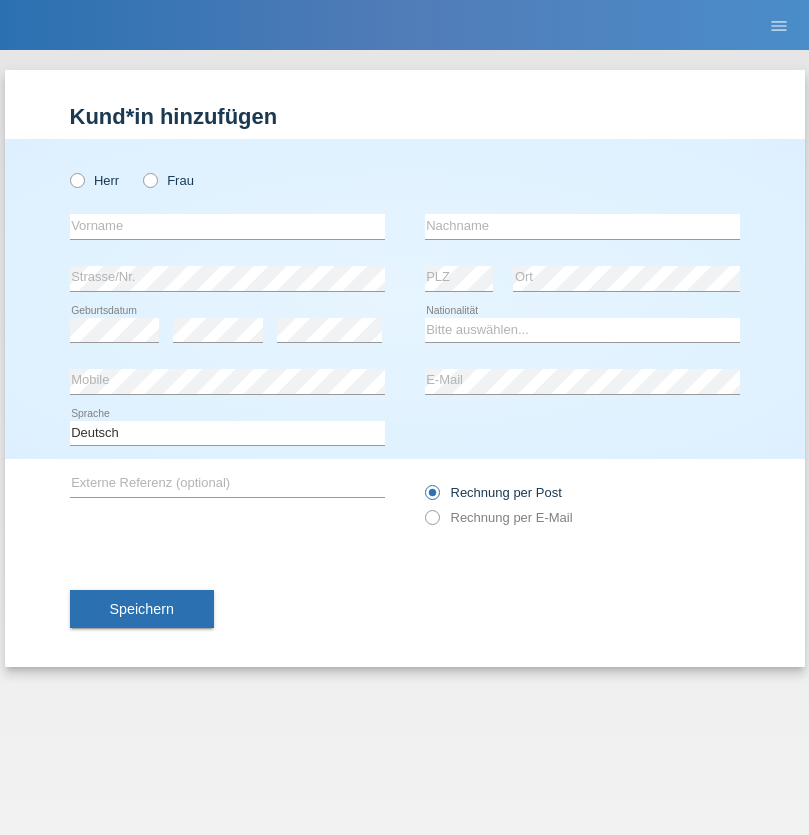 scroll, scrollTop: 0, scrollLeft: 0, axis: both 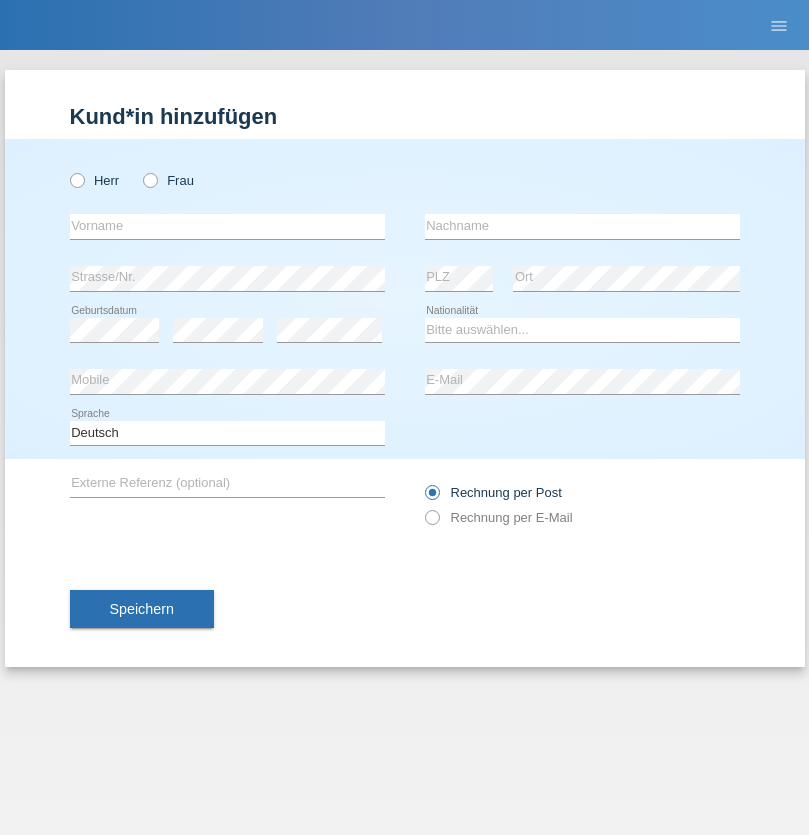 radio on "true" 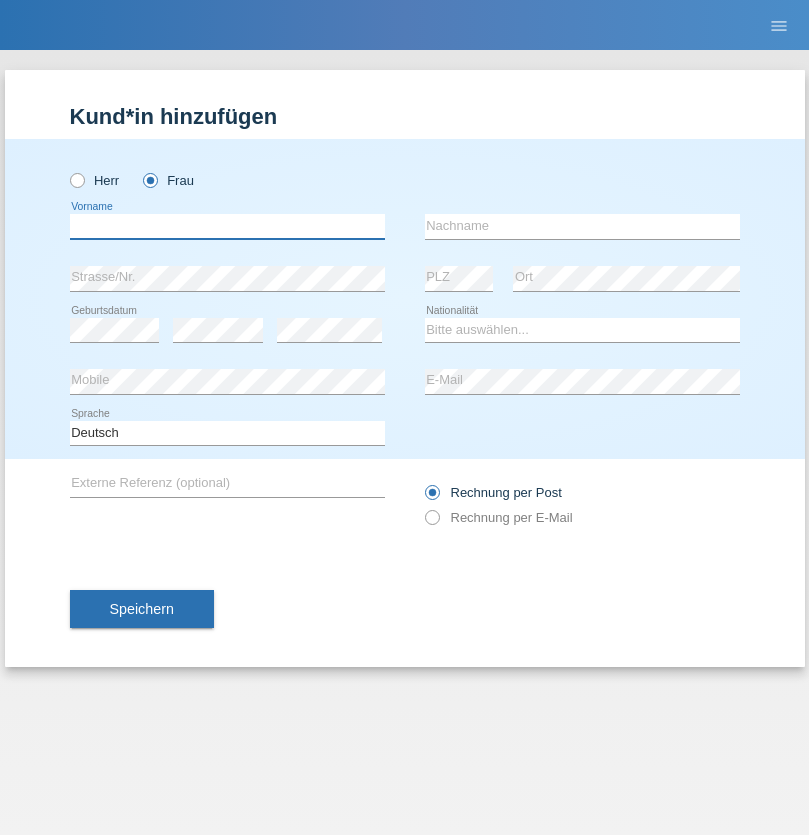 click at bounding box center (227, 226) 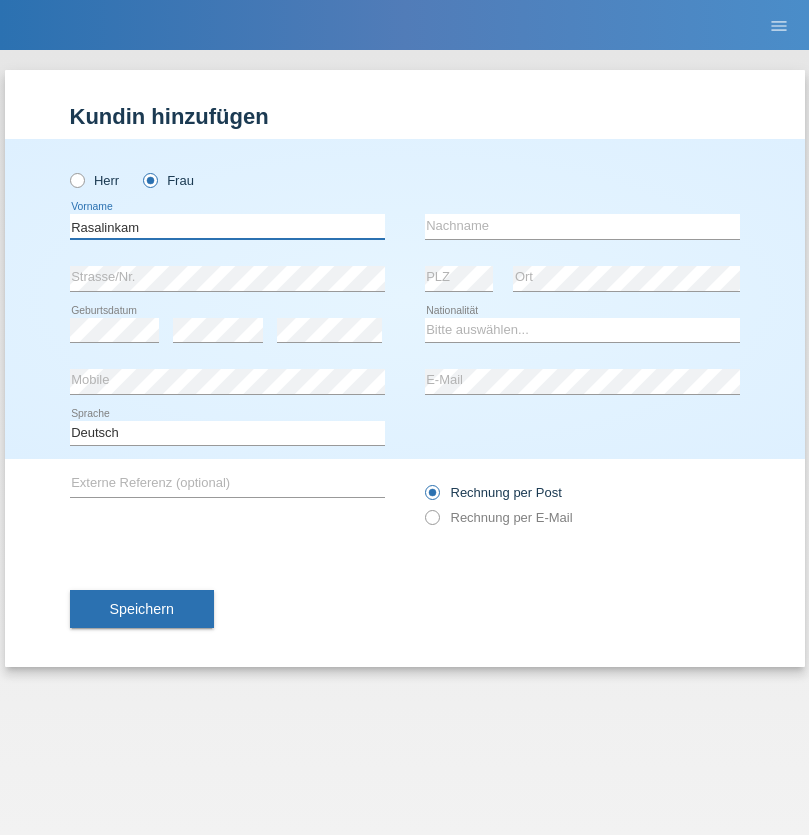 type on "Rasalinkam" 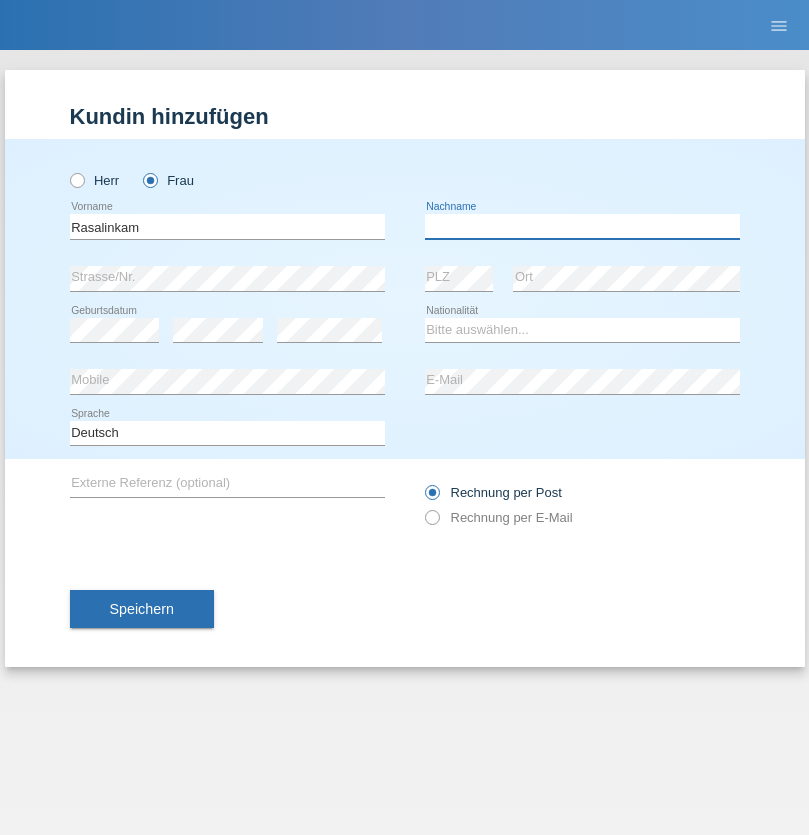 click at bounding box center [582, 226] 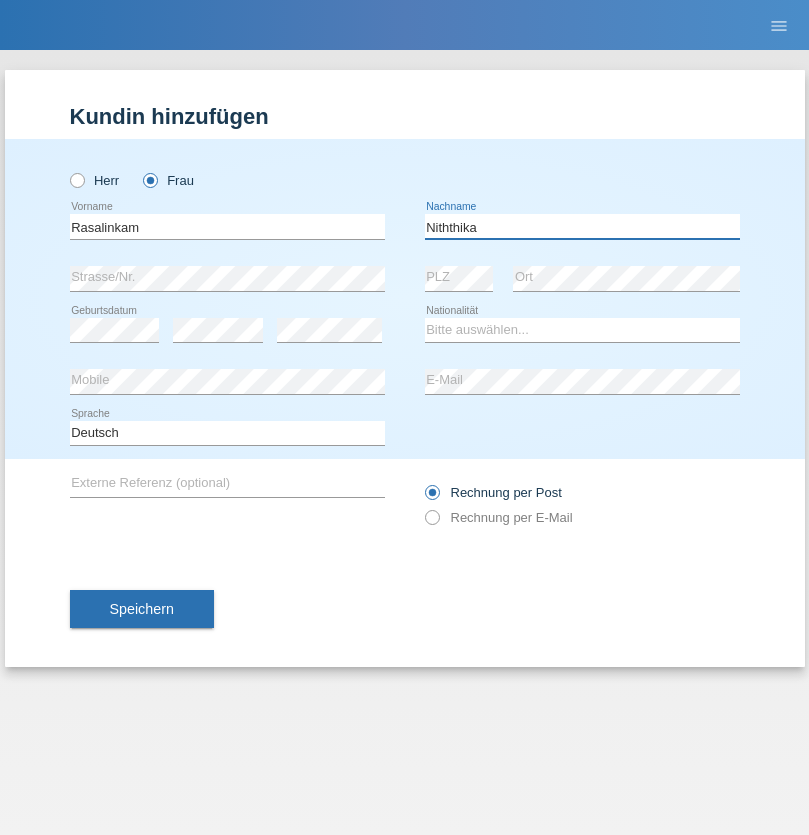 type on "Niththika" 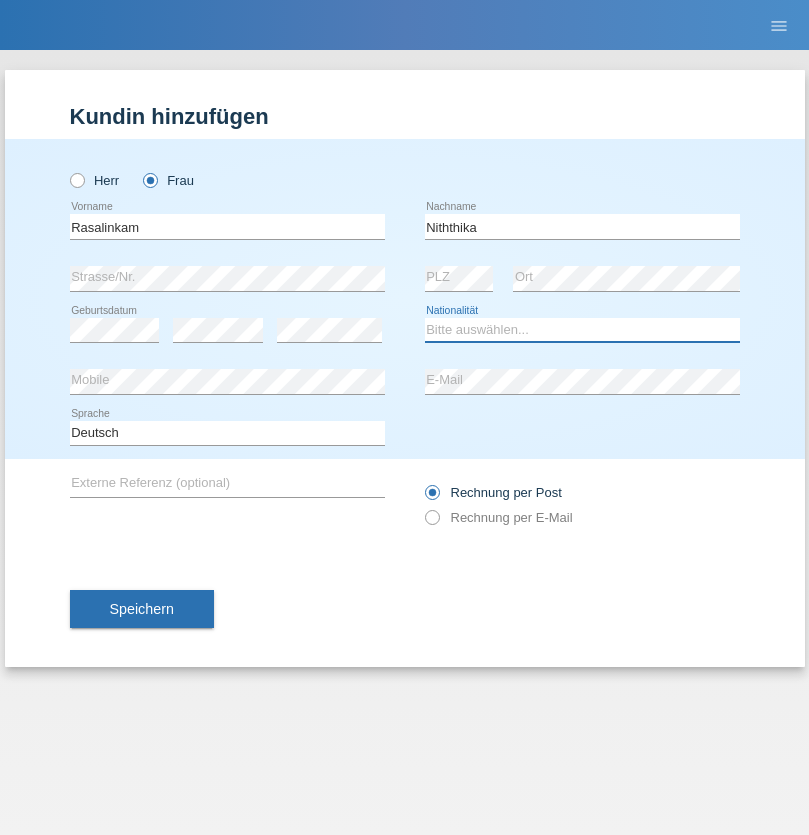select on "LK" 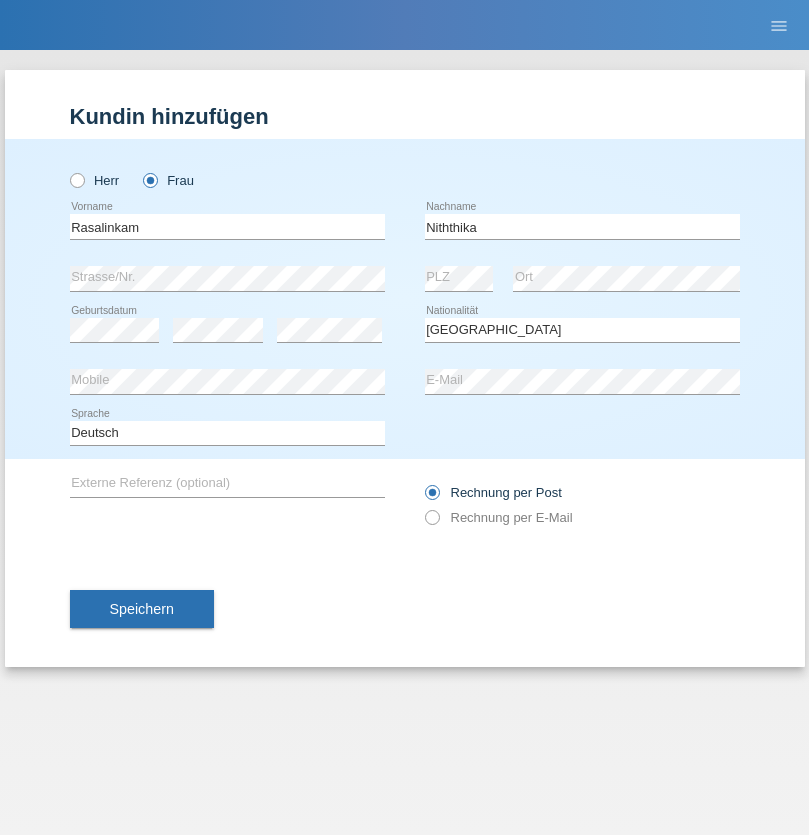 select on "C" 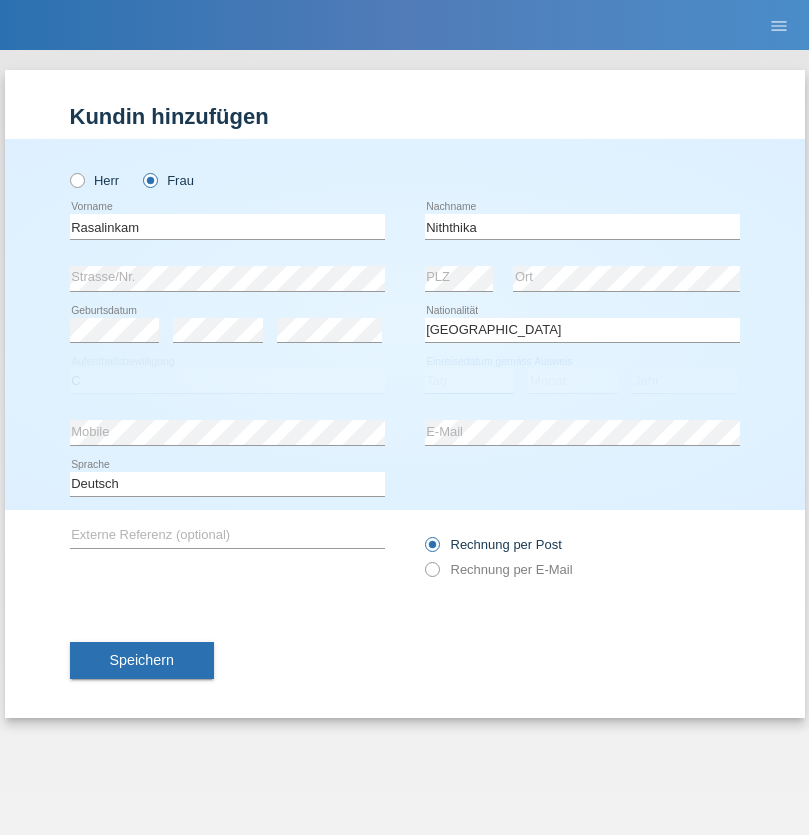select on "14" 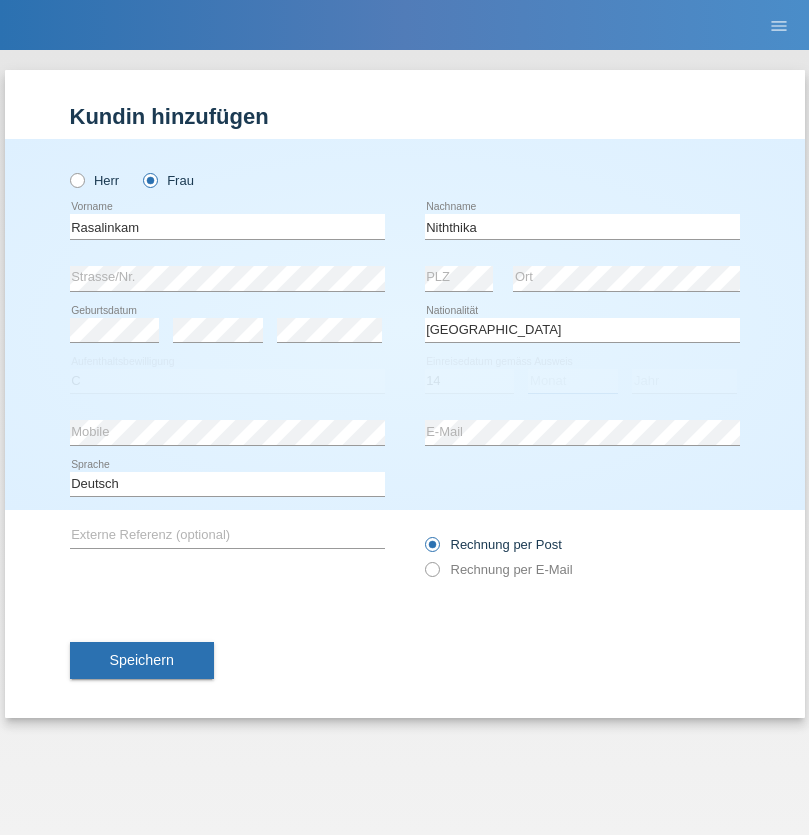 select on "07" 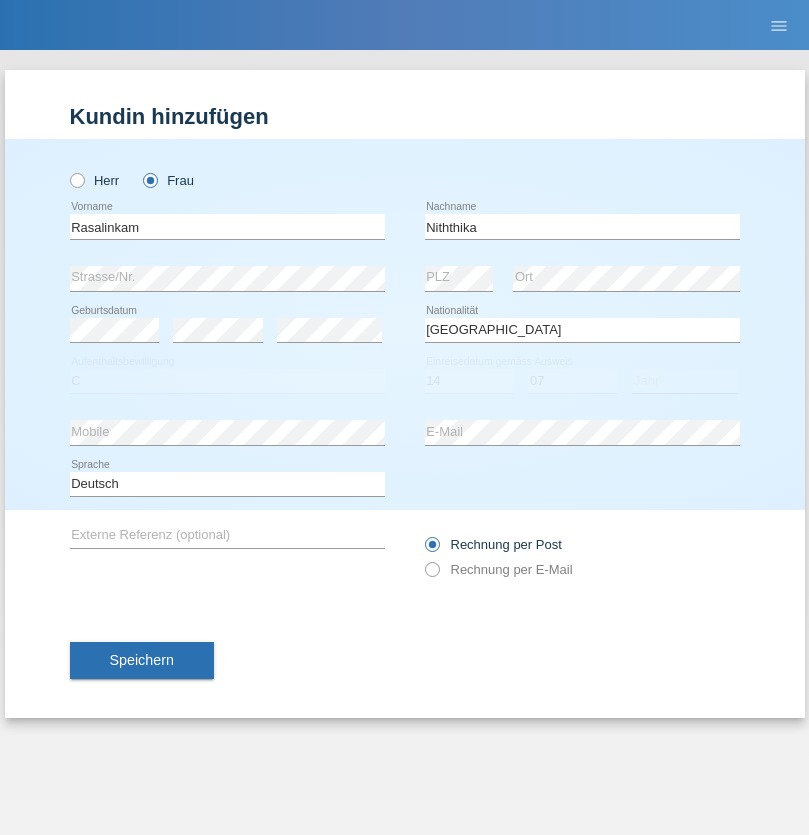 select on "2021" 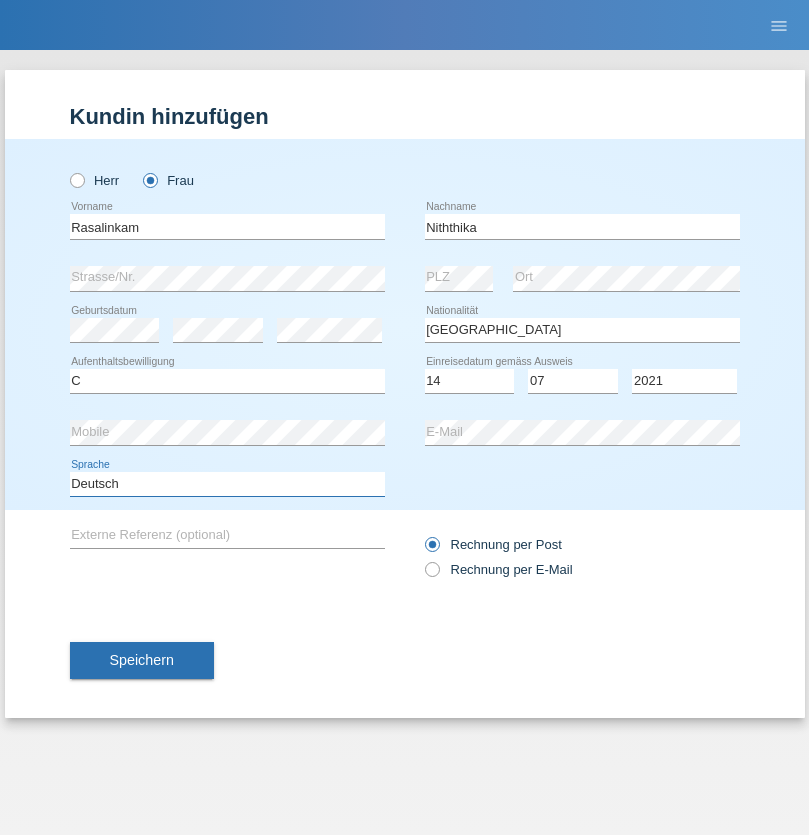 select on "en" 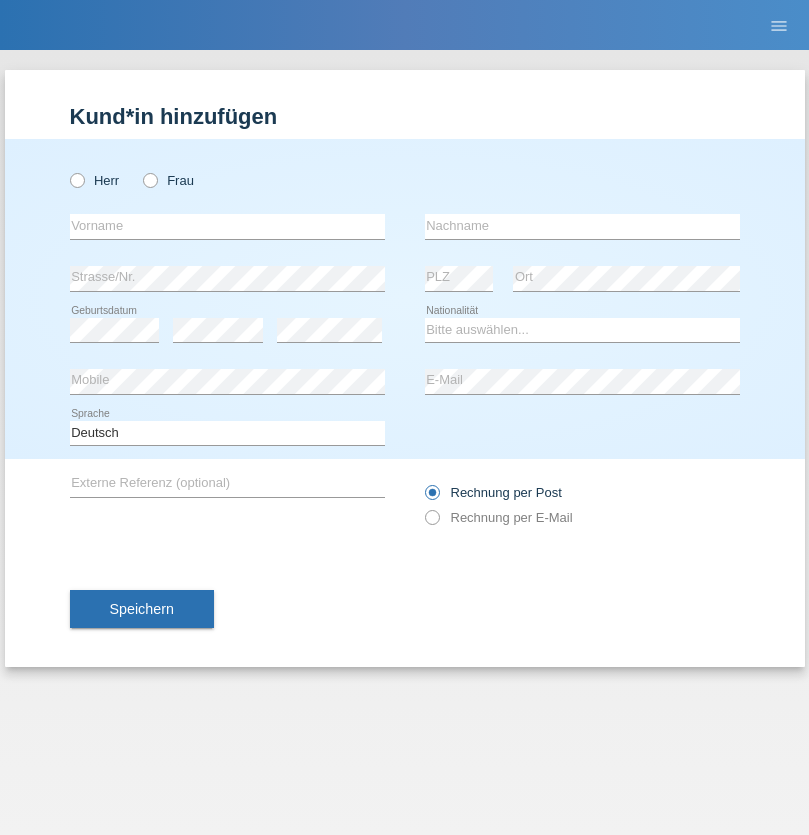 scroll, scrollTop: 0, scrollLeft: 0, axis: both 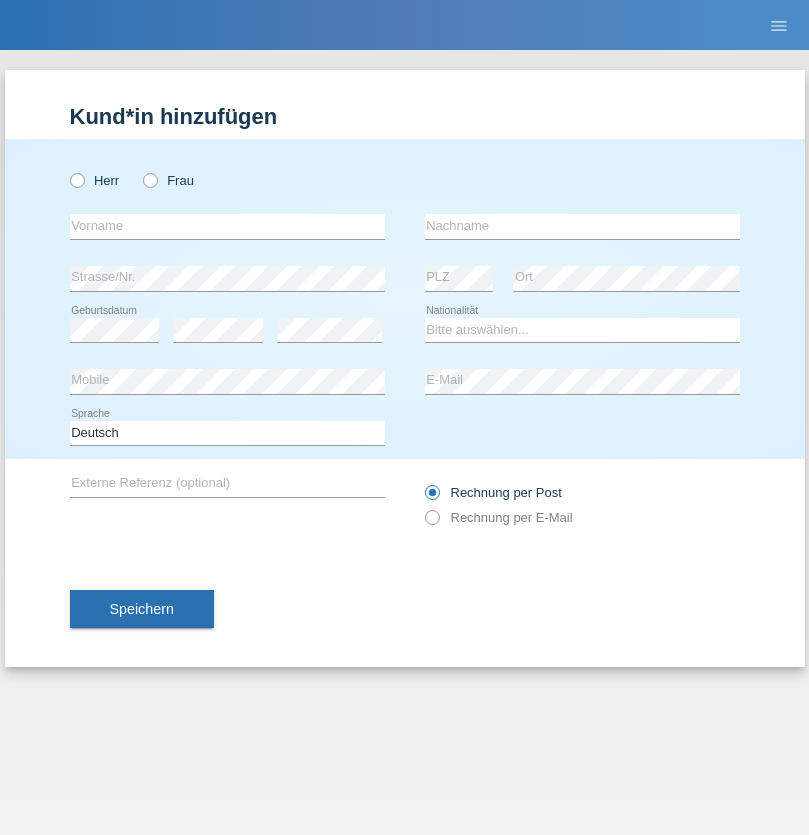 radio on "true" 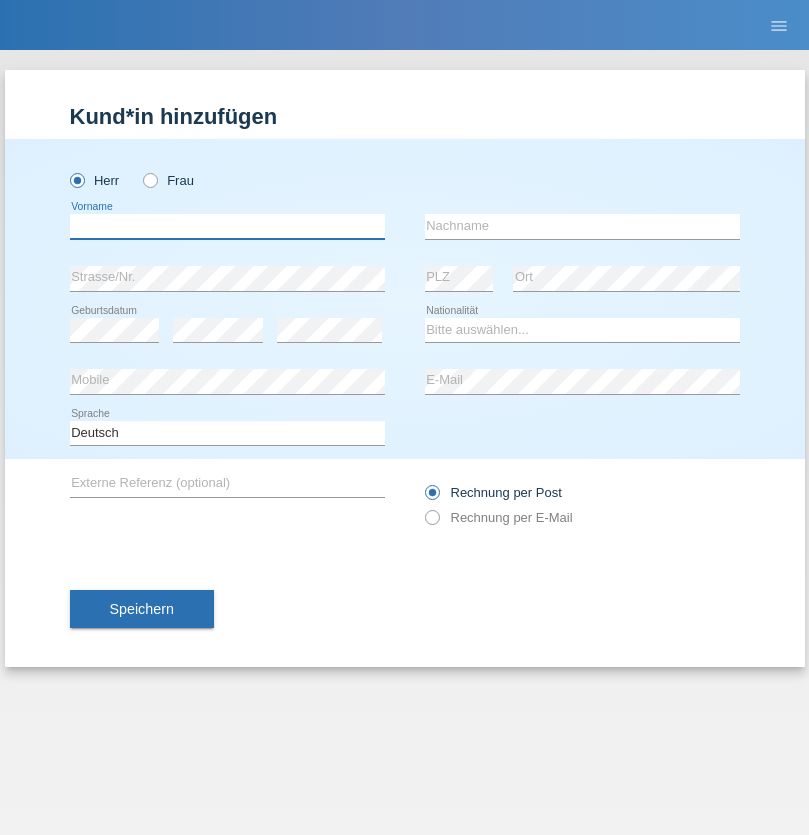 click at bounding box center (227, 226) 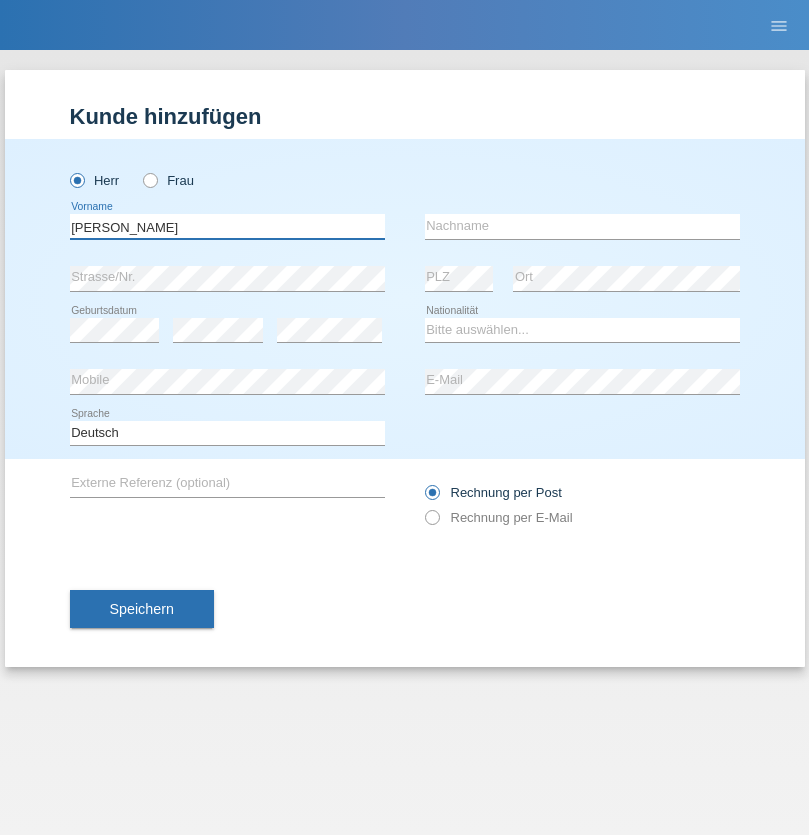 type on "Alex" 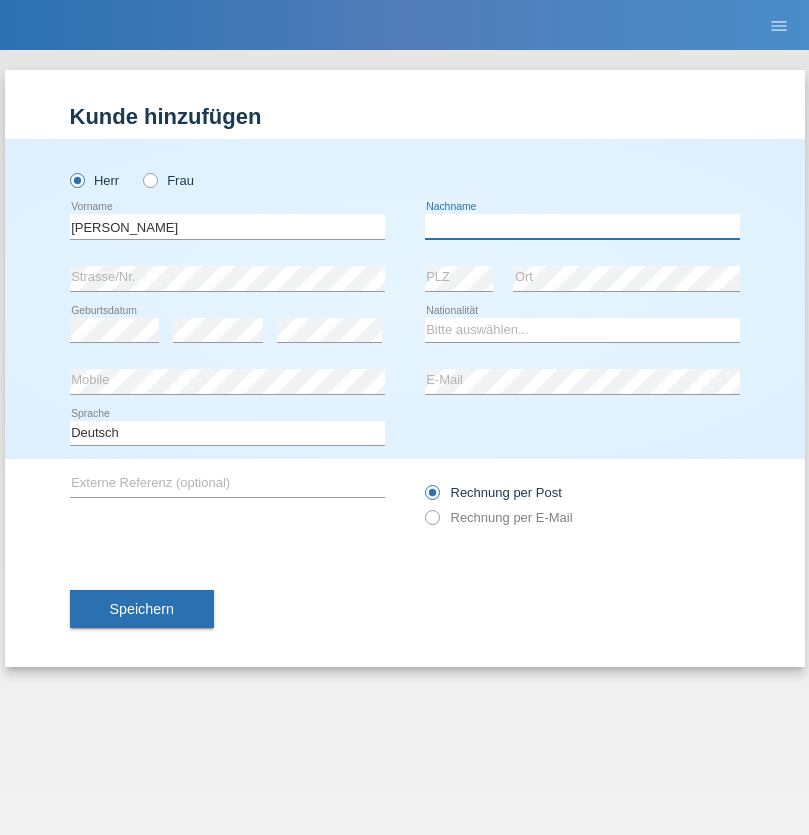 click at bounding box center (582, 226) 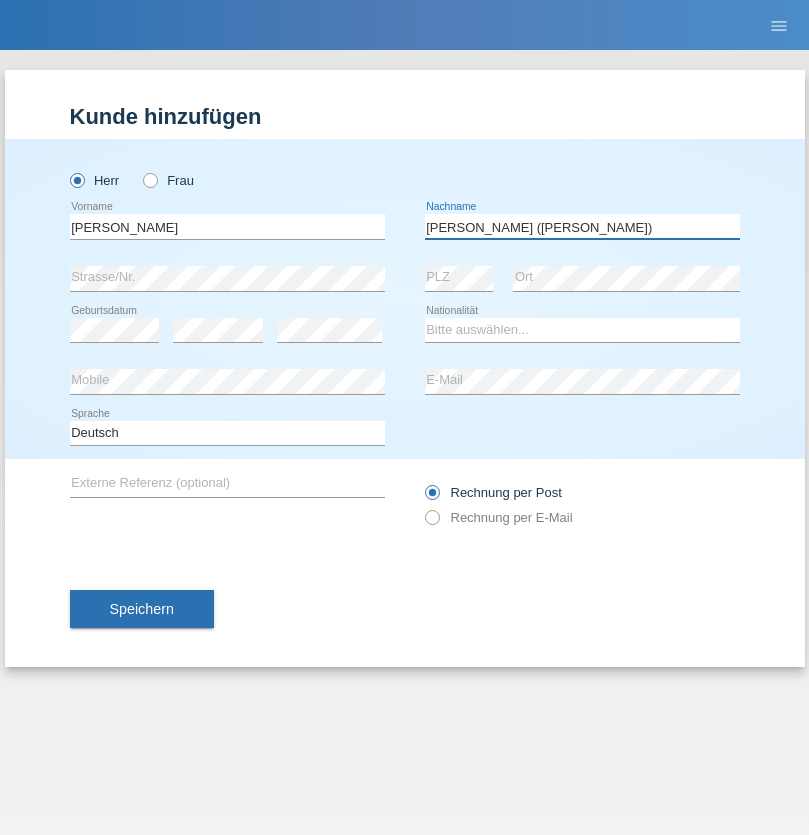 type on "A. Cassiano (Miriã)" 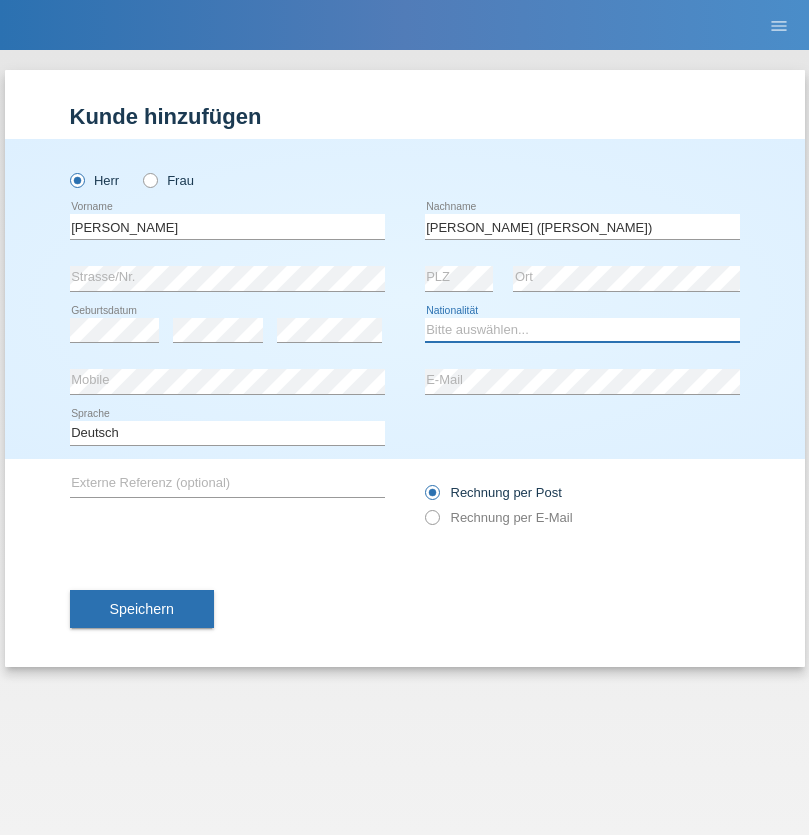 select on "BR" 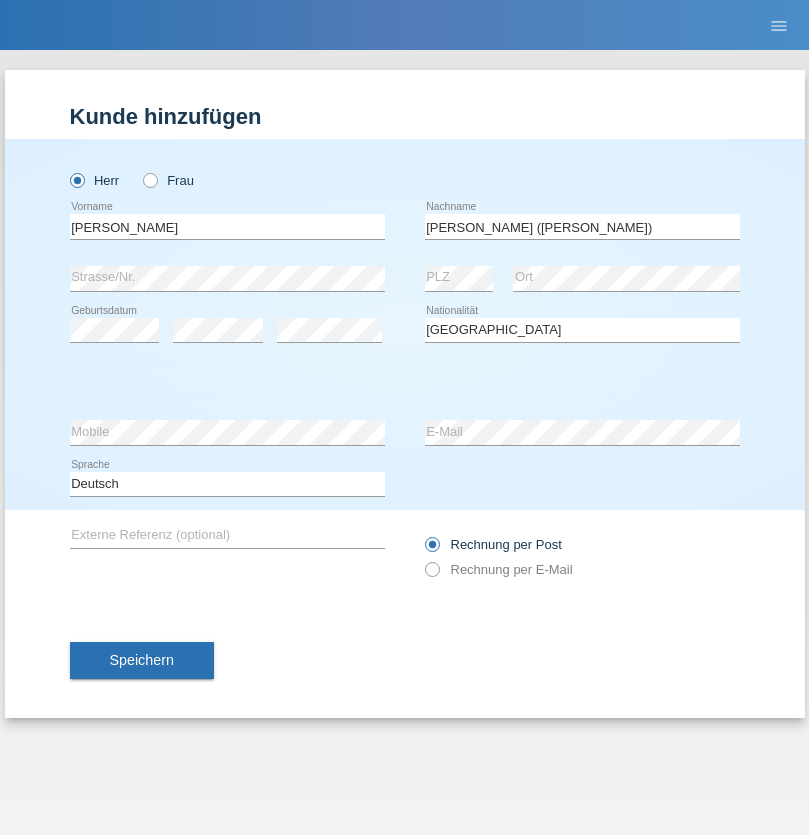 select on "C" 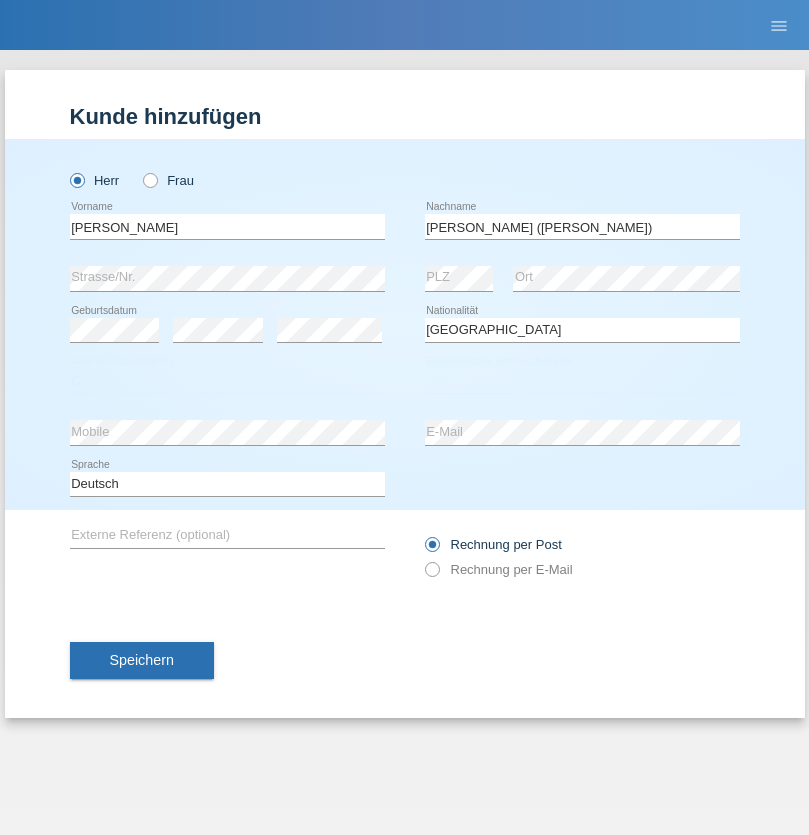 select on "26" 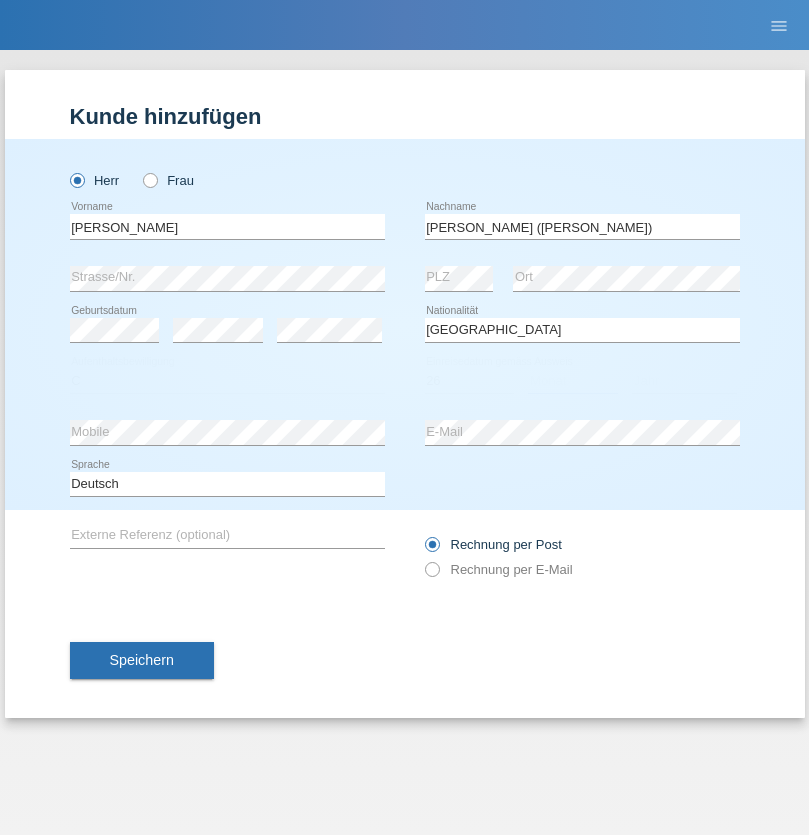 select on "01" 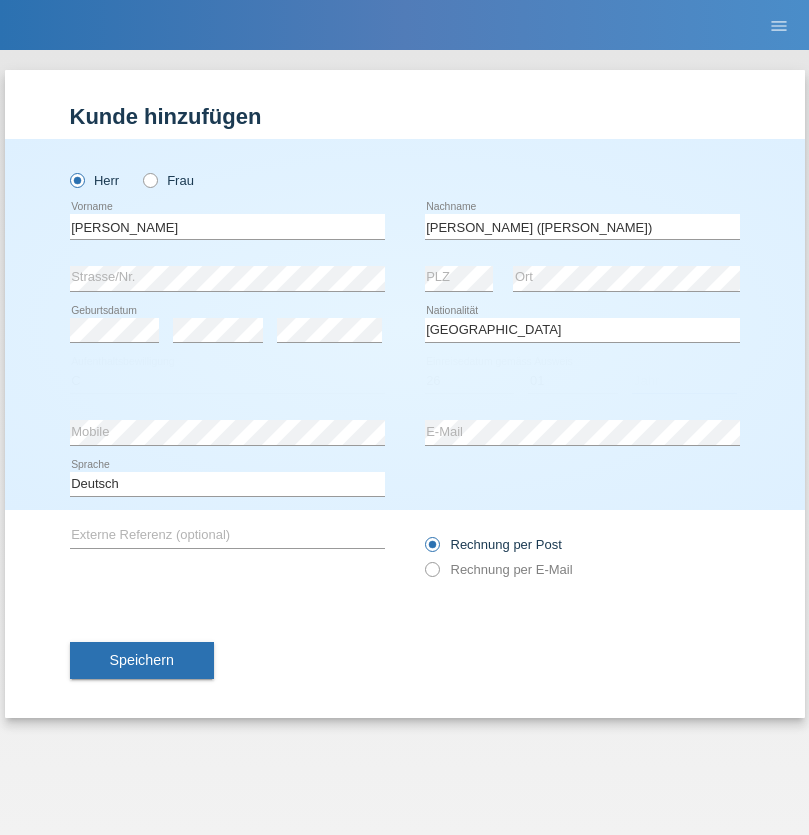 select on "2021" 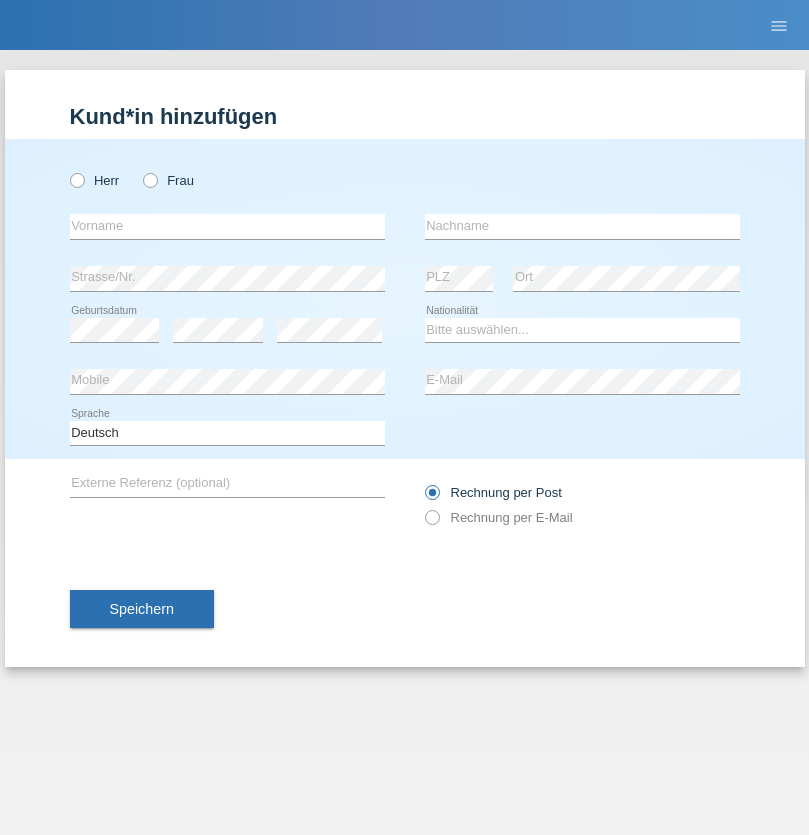 scroll, scrollTop: 0, scrollLeft: 0, axis: both 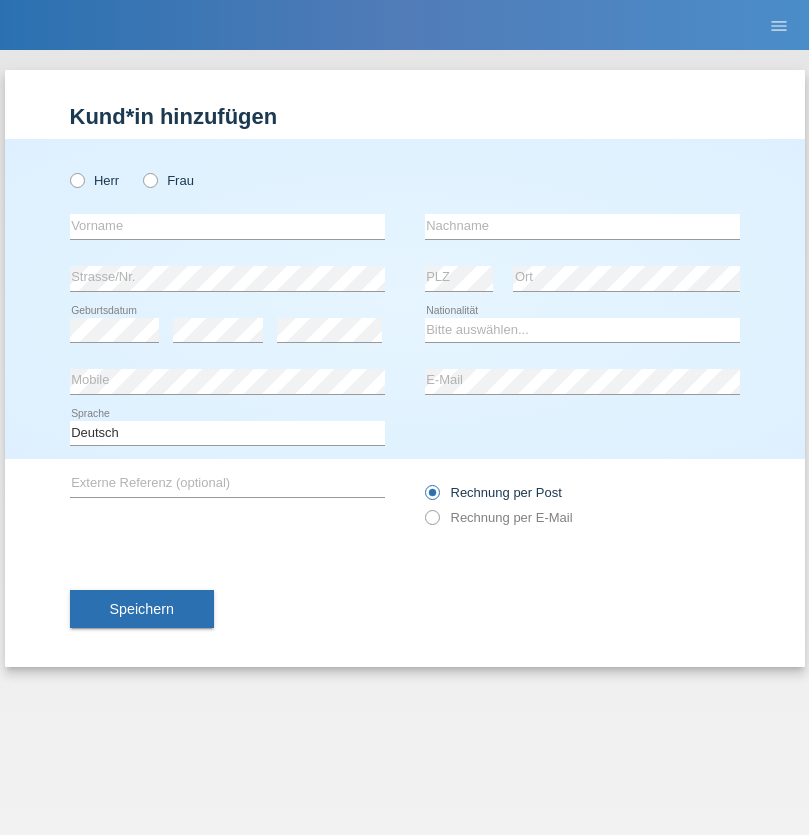 radio on "true" 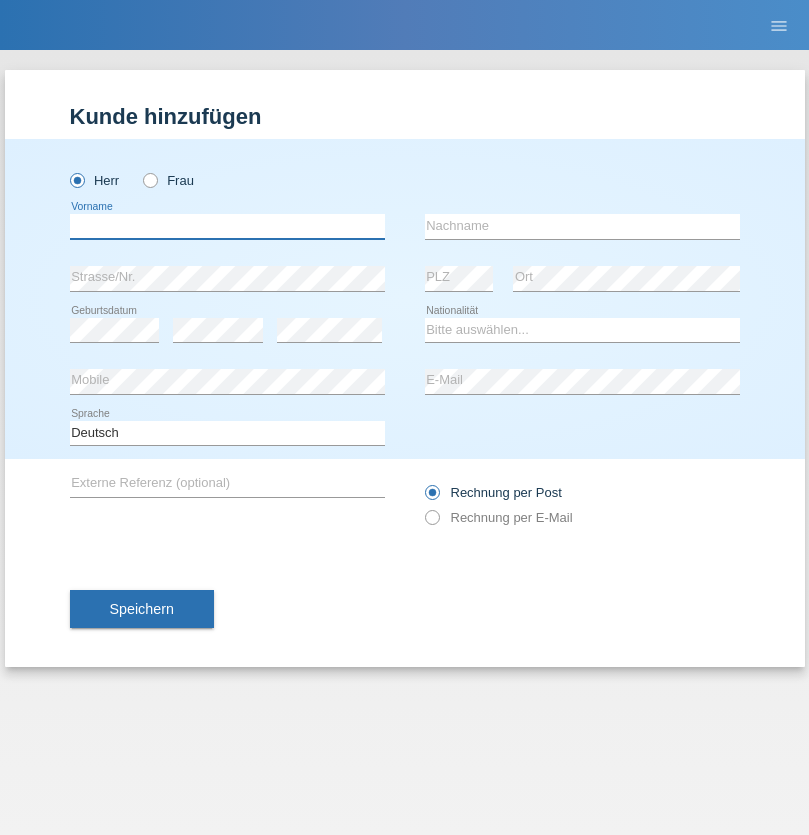 click at bounding box center (227, 226) 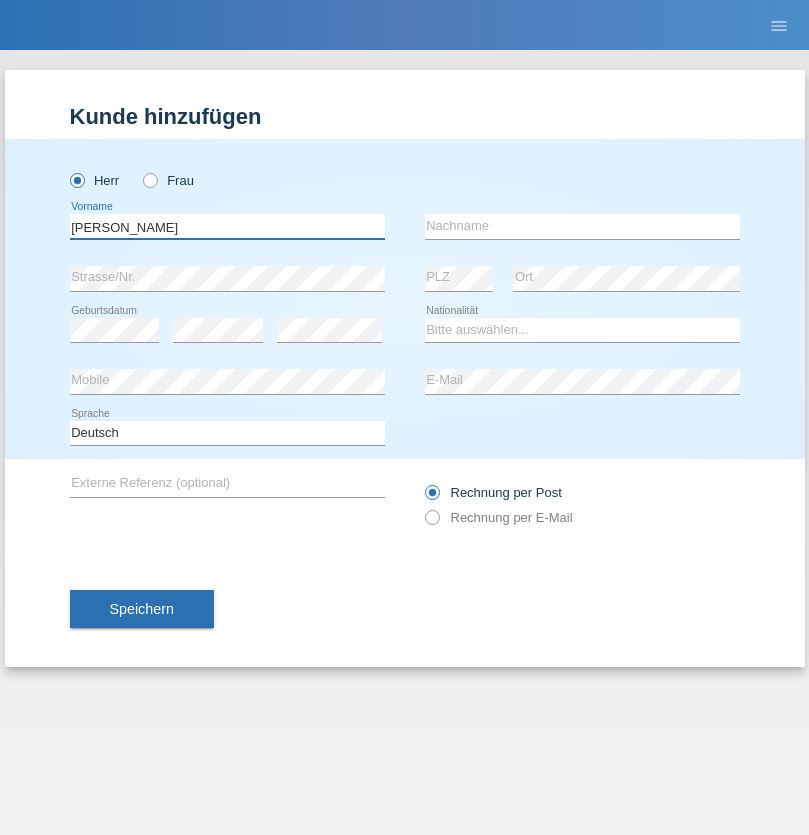 type on "[PERSON_NAME]" 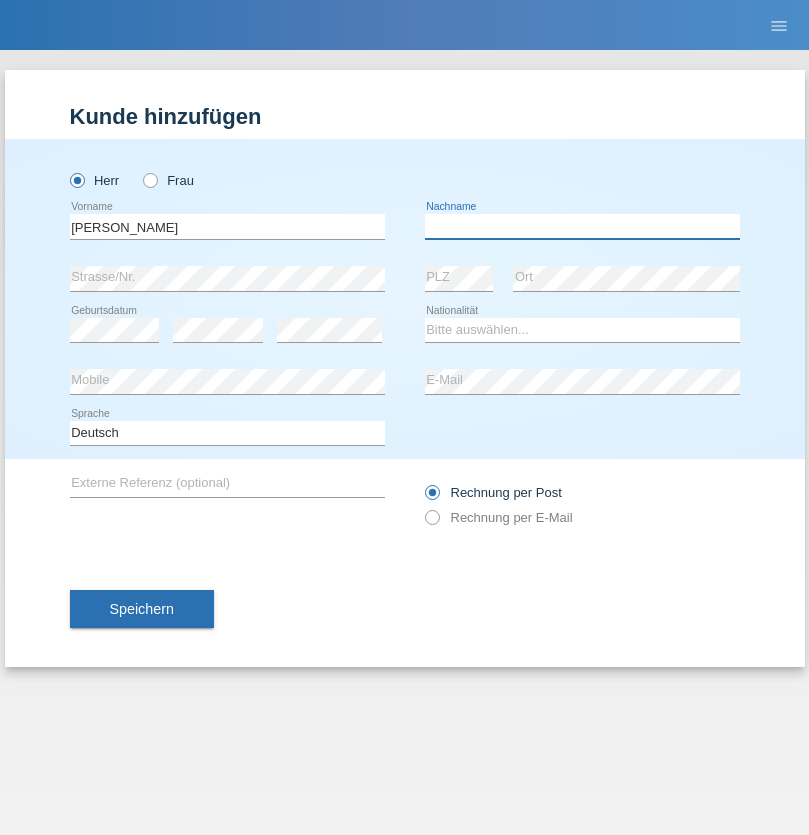 click at bounding box center (582, 226) 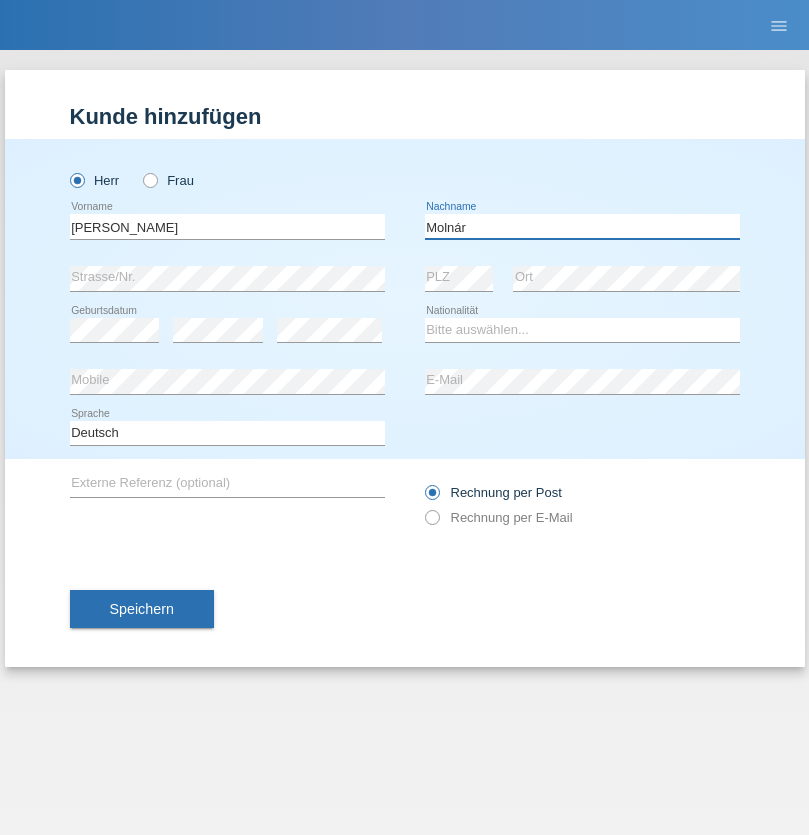 type on "Molnár" 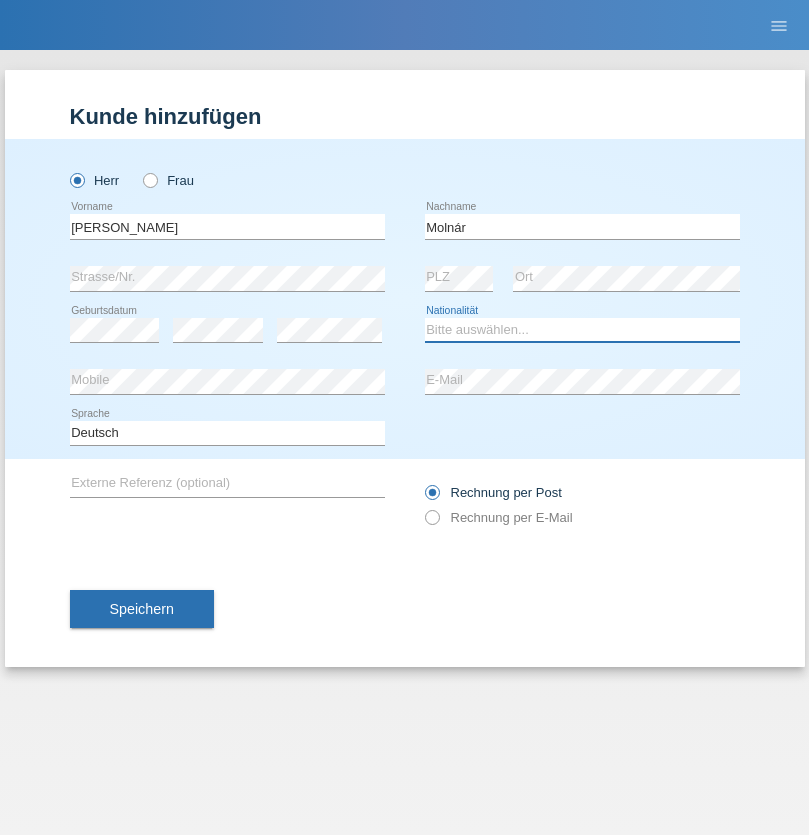 select on "HU" 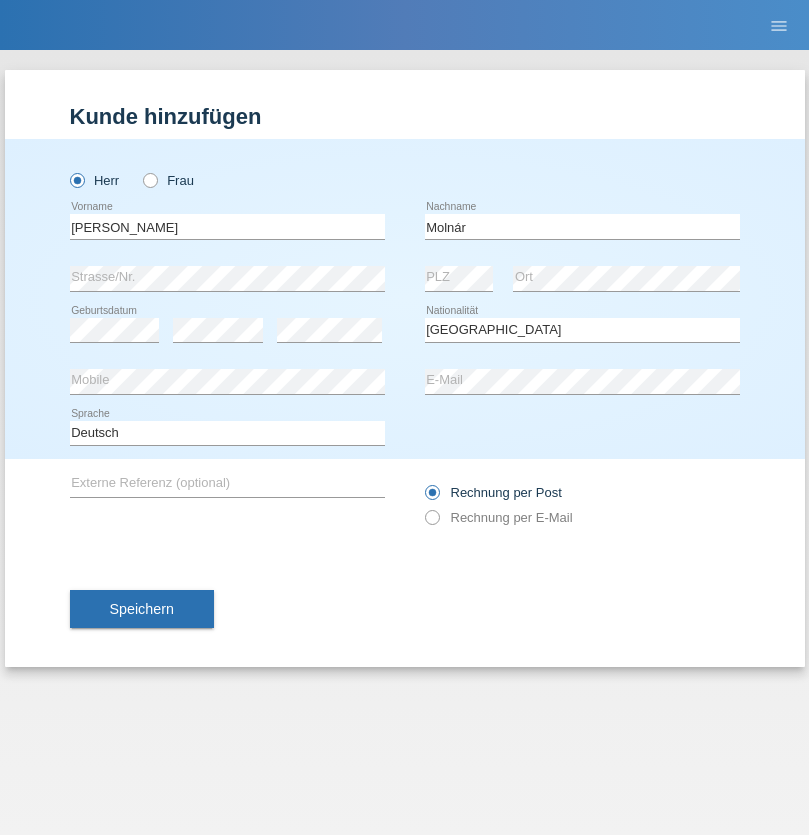 select on "C" 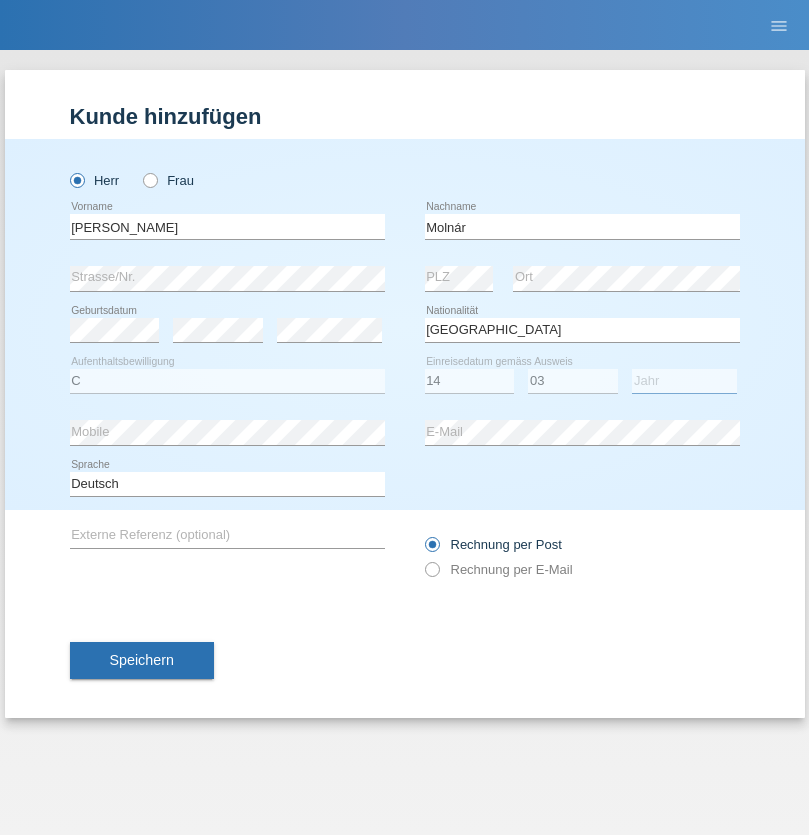 select on "2021" 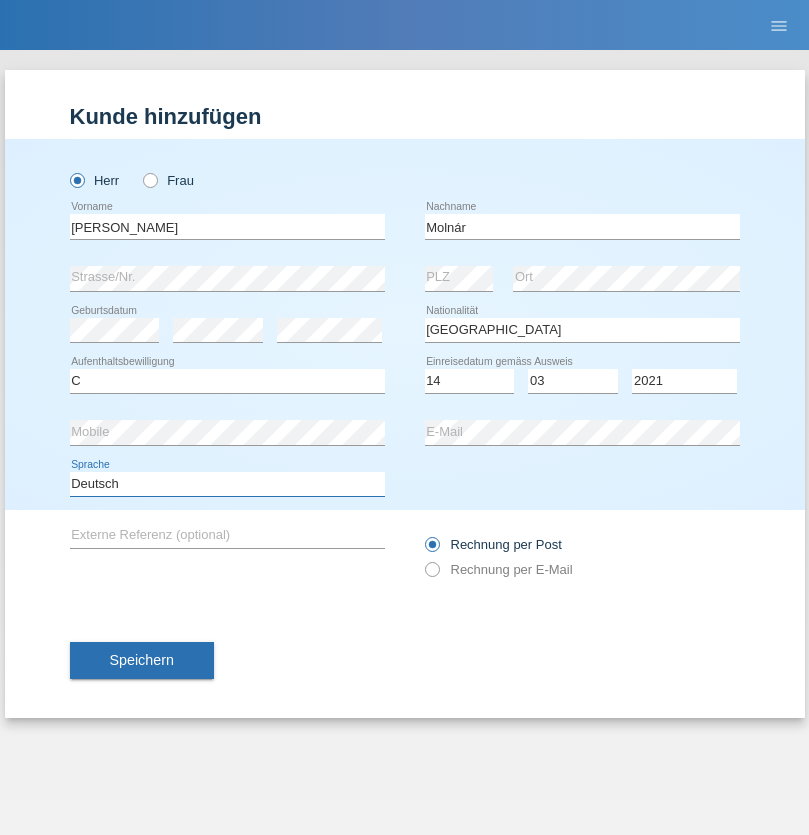 select on "en" 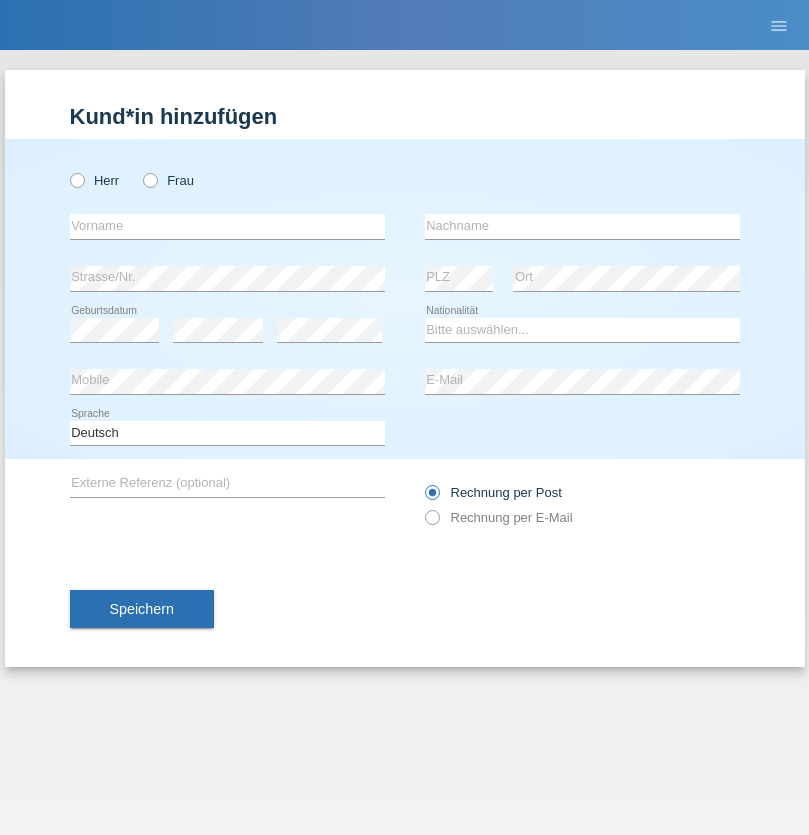 scroll, scrollTop: 0, scrollLeft: 0, axis: both 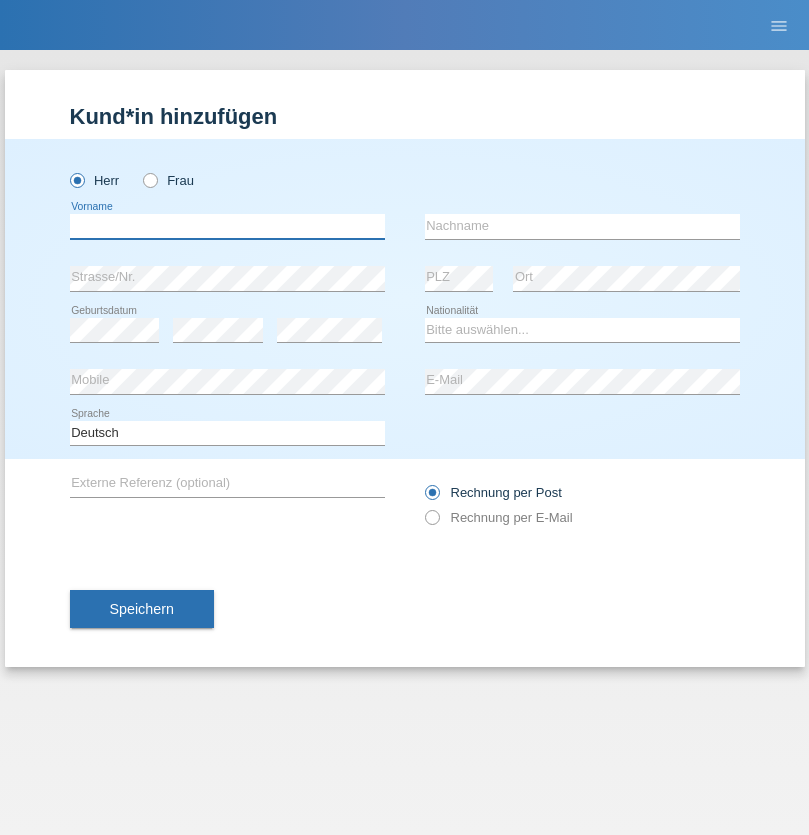 click at bounding box center [227, 226] 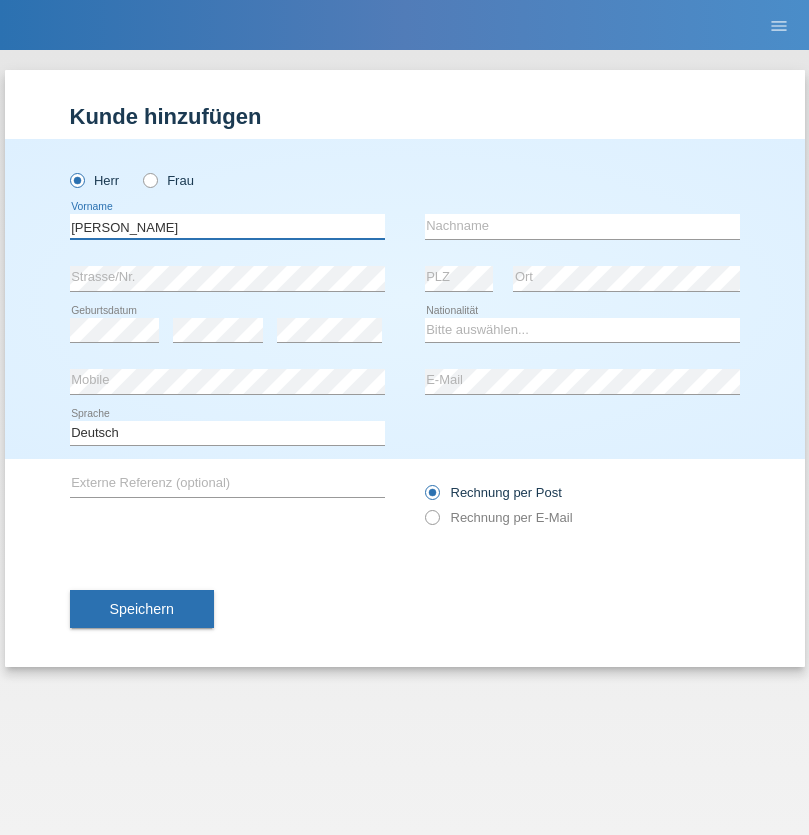 type on "Viktor" 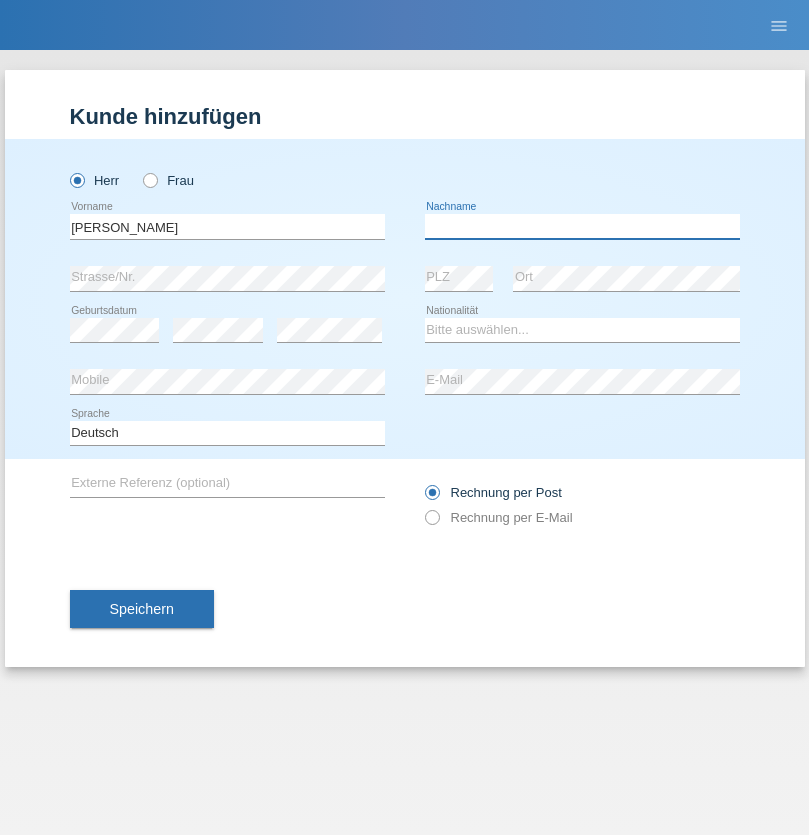 click at bounding box center (582, 226) 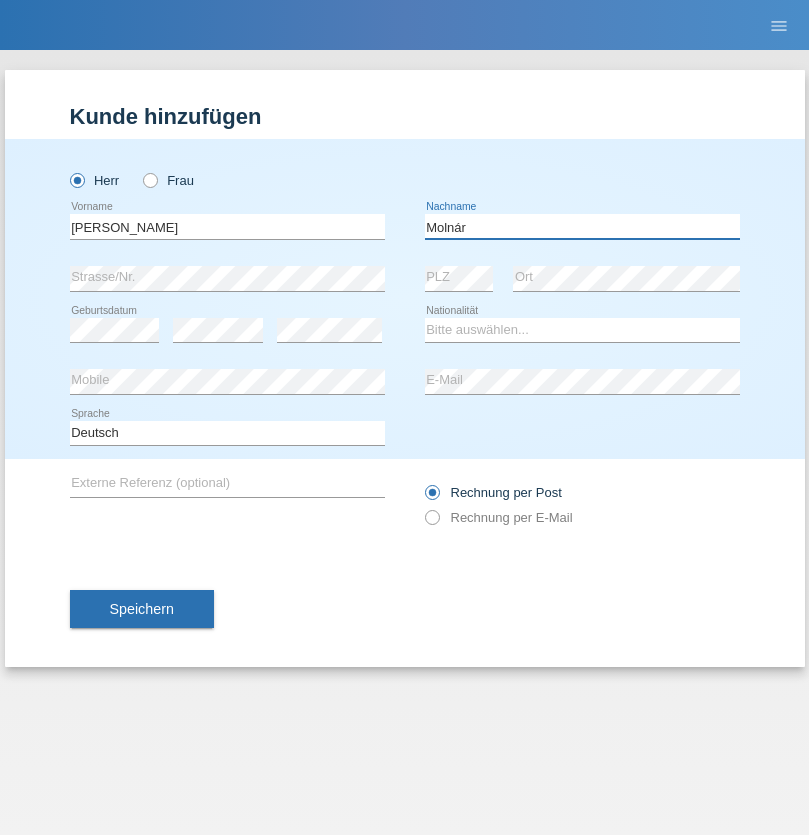 type on "Molnár" 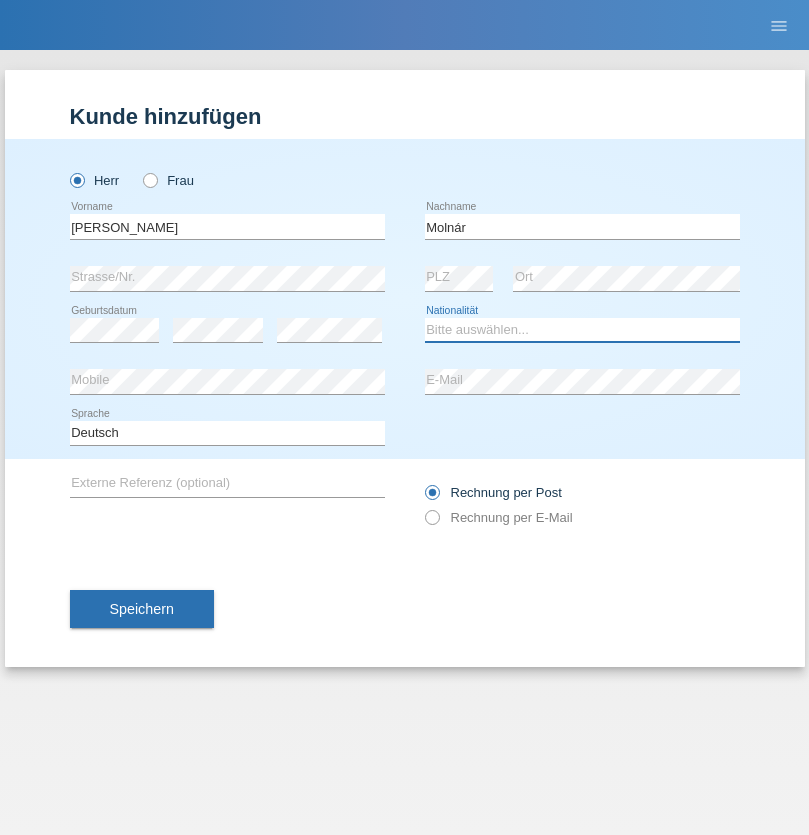 select on "HU" 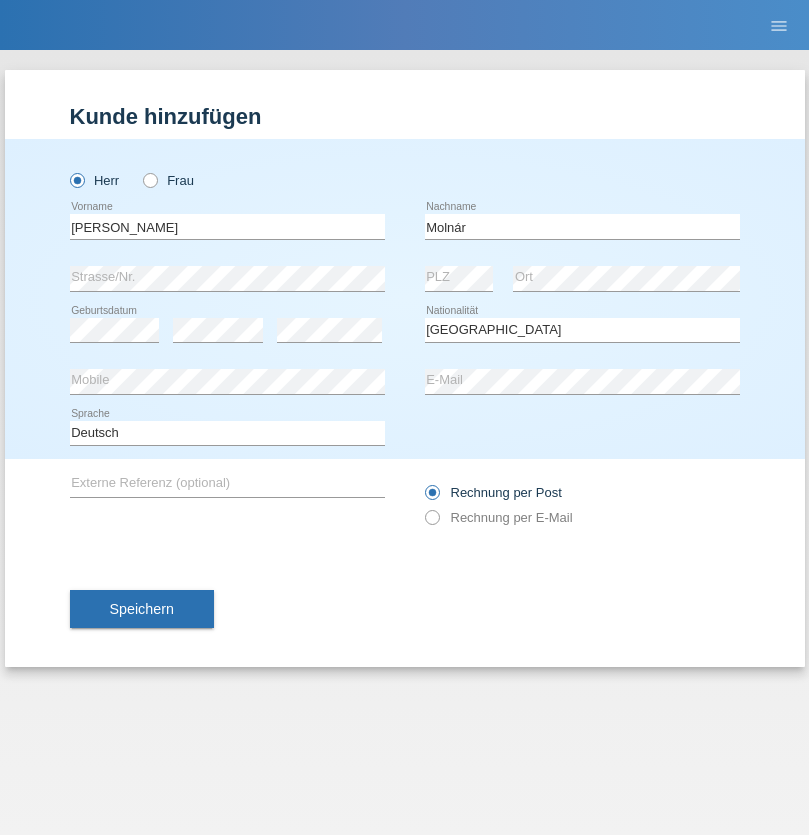 select on "C" 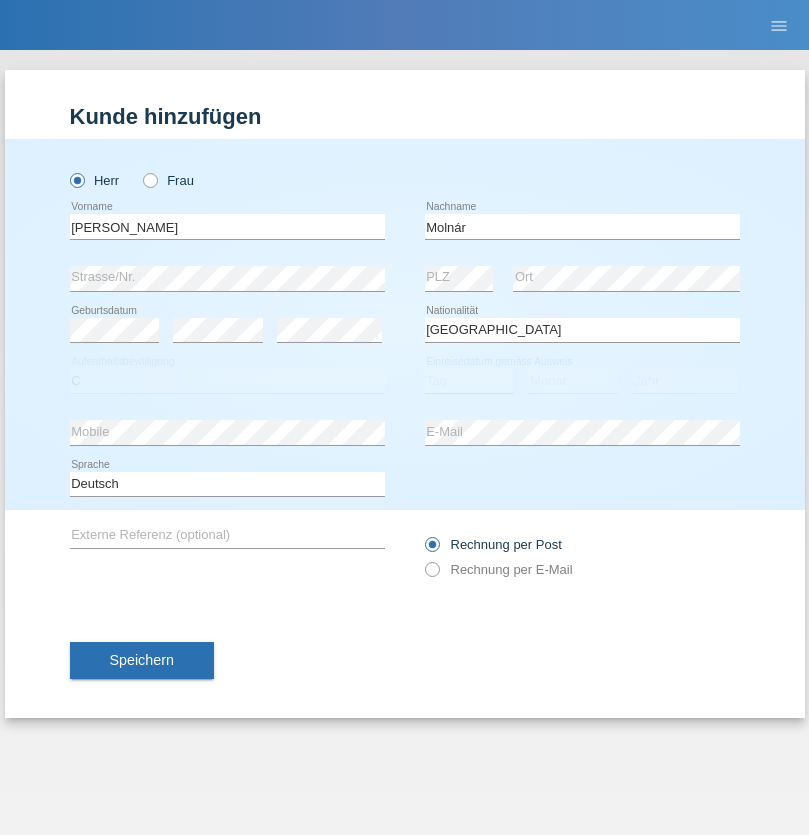 select on "14" 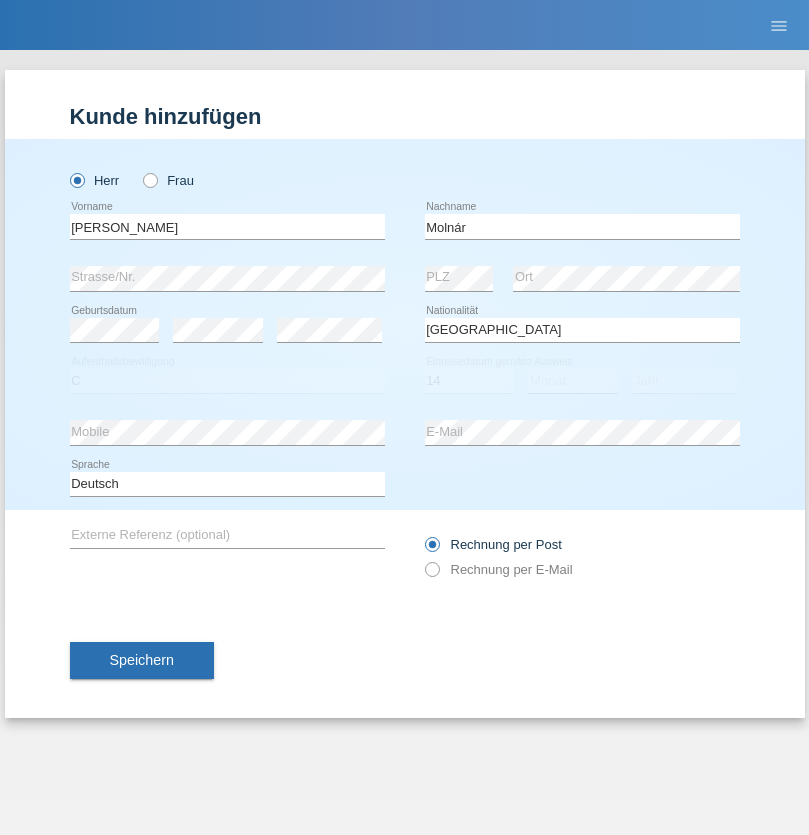 select on "03" 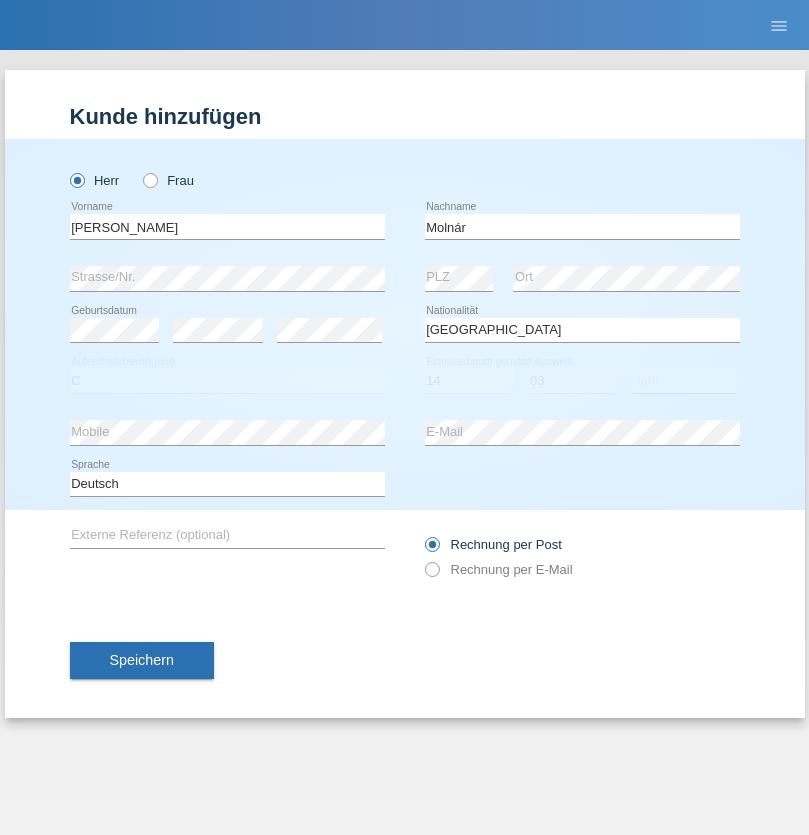 select on "2021" 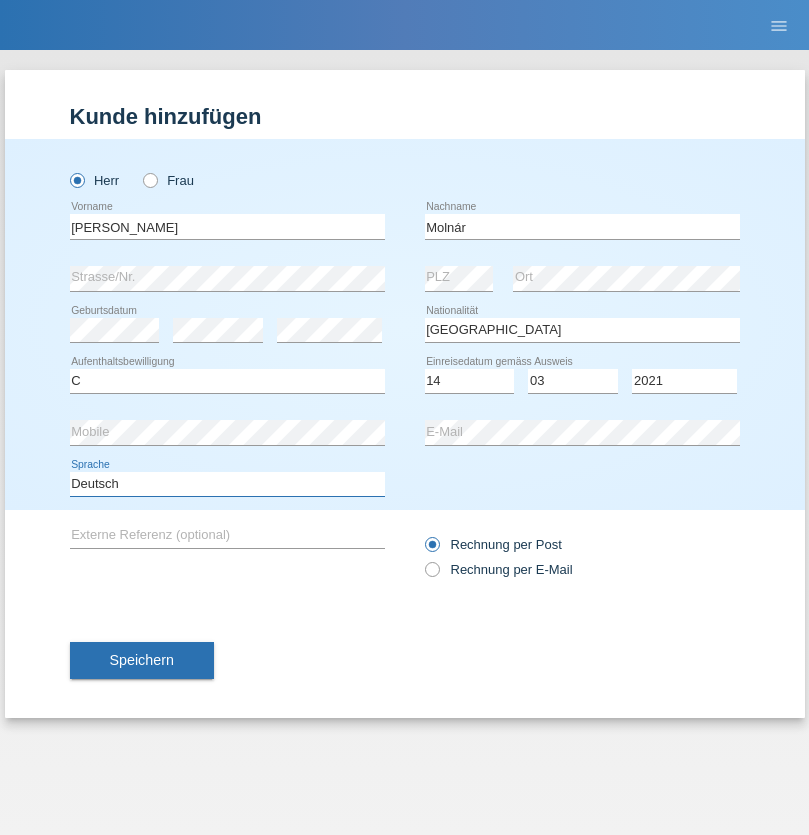 select on "en" 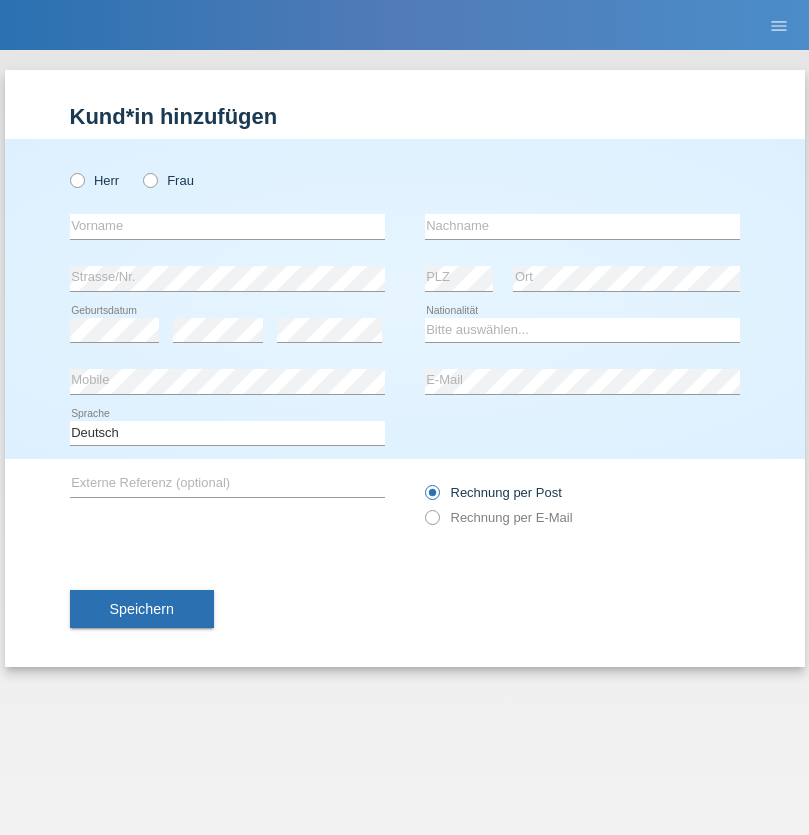 scroll, scrollTop: 0, scrollLeft: 0, axis: both 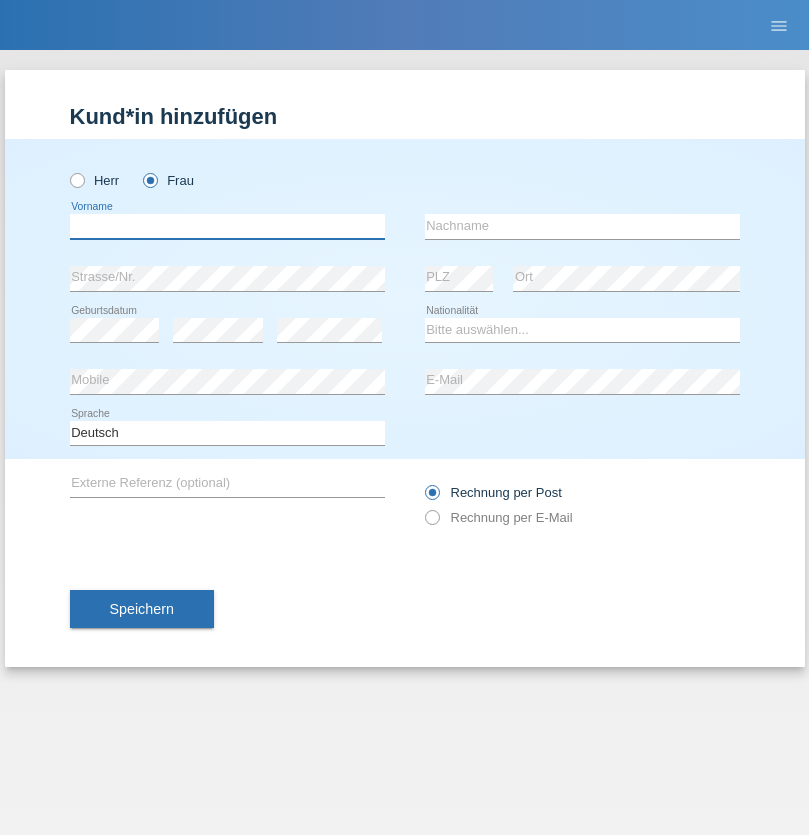 click at bounding box center (227, 226) 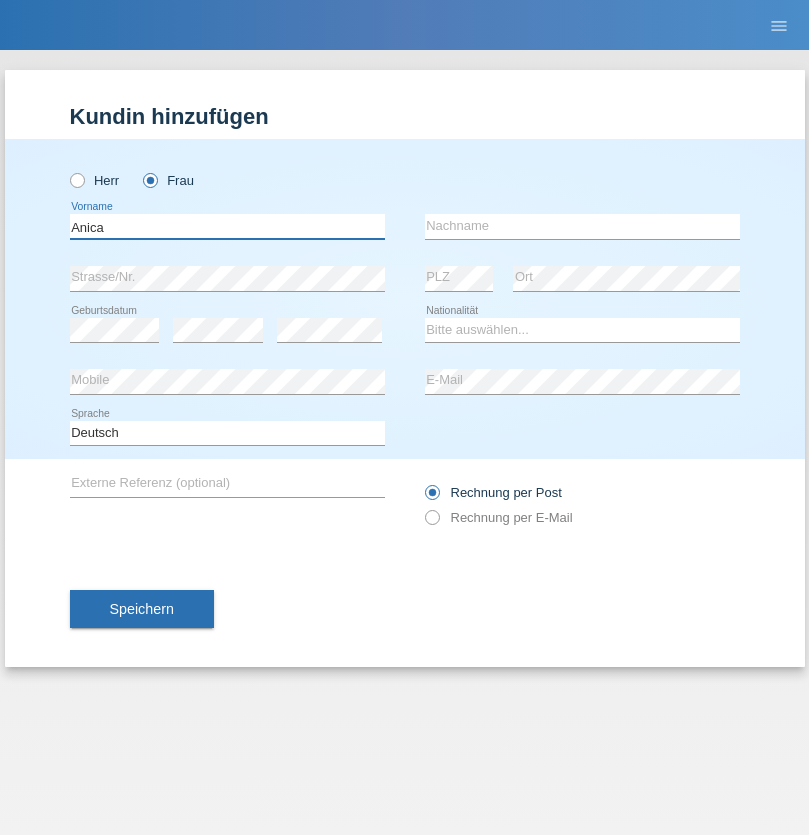 type on "Anica" 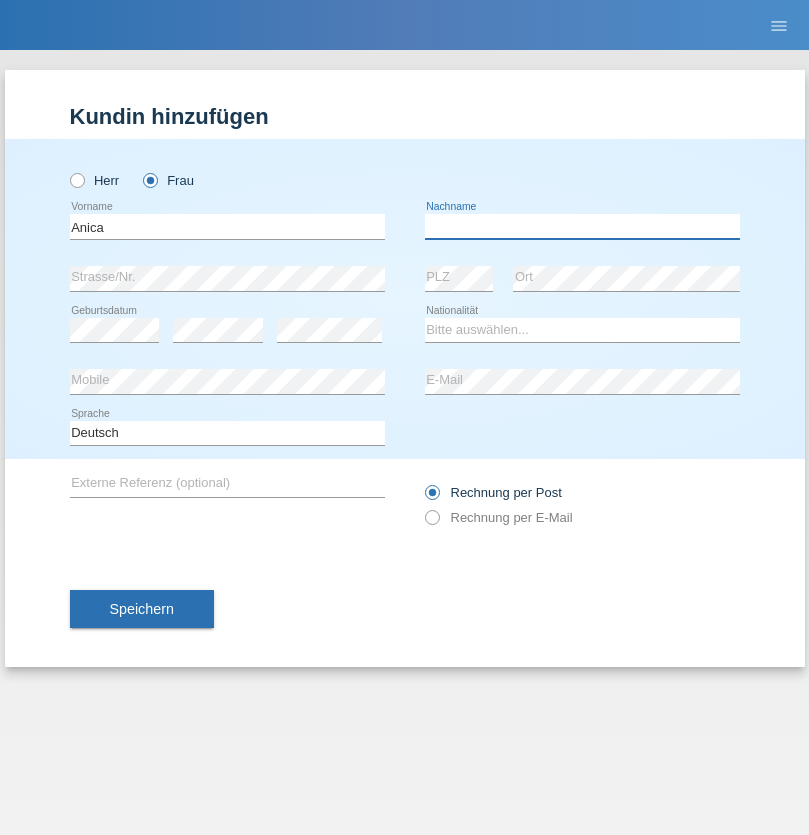 click at bounding box center [582, 226] 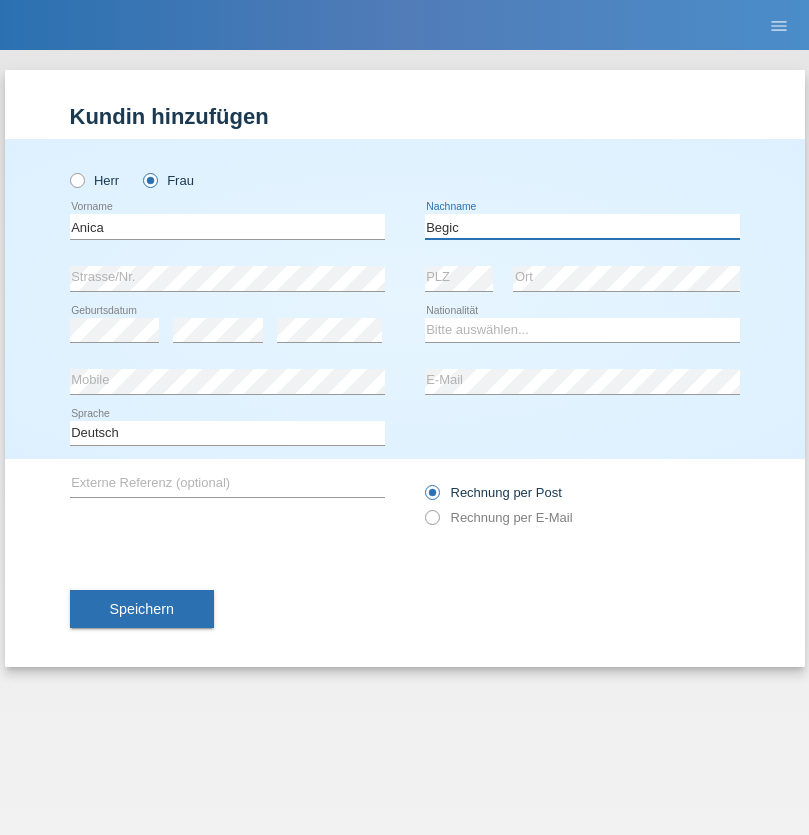 type on "Begic" 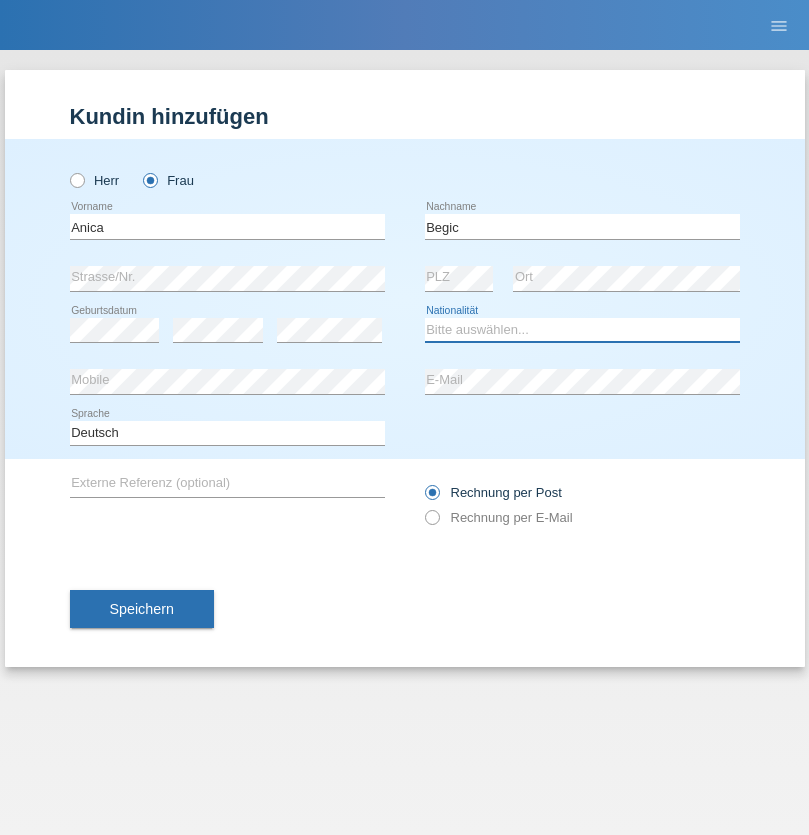 select on "CH" 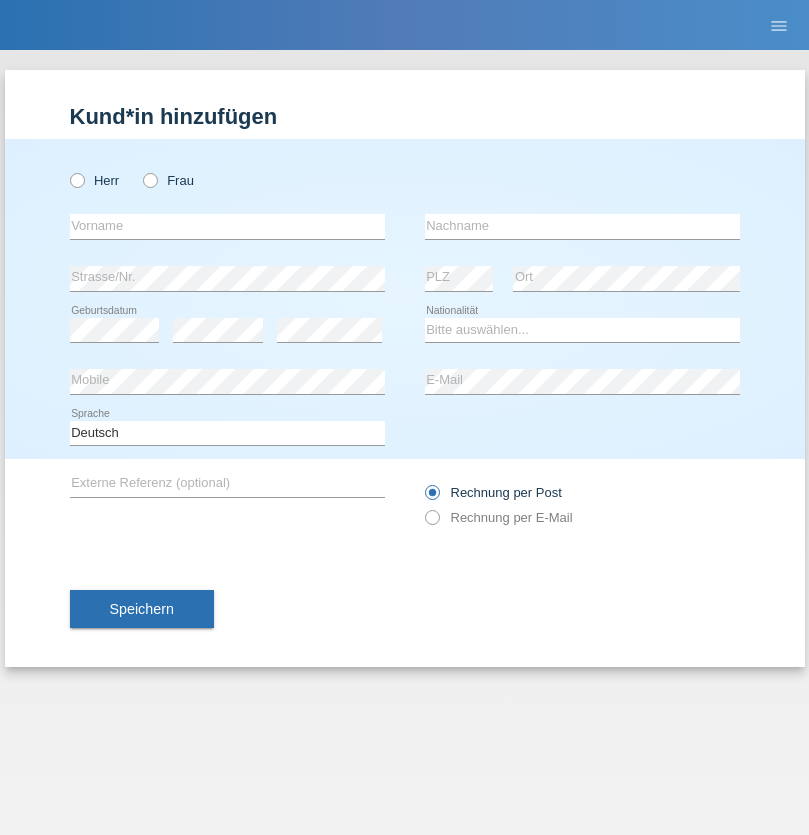 scroll, scrollTop: 0, scrollLeft: 0, axis: both 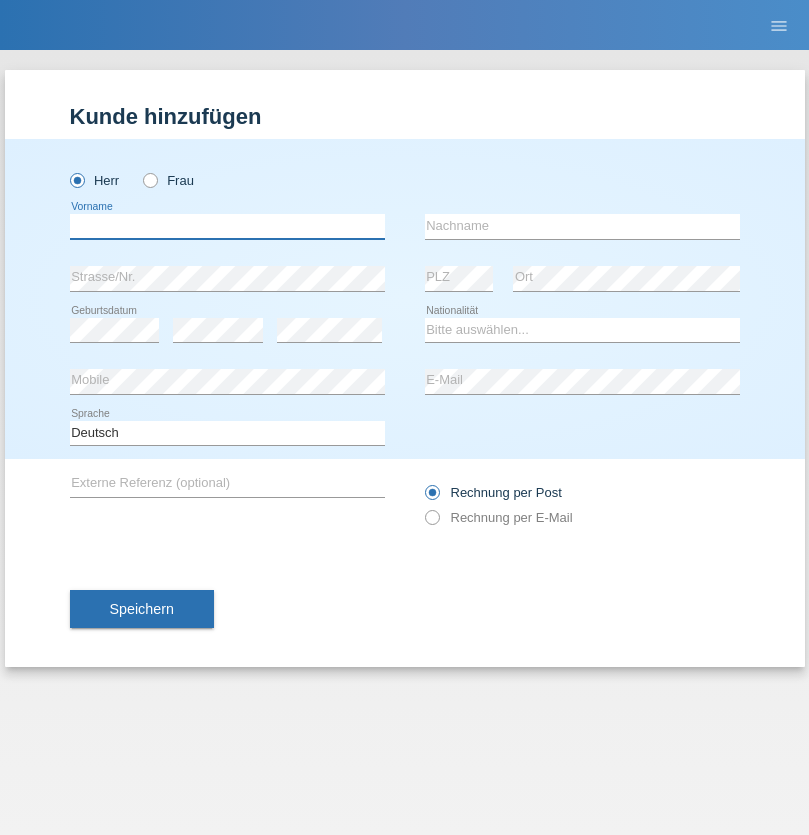click at bounding box center [227, 226] 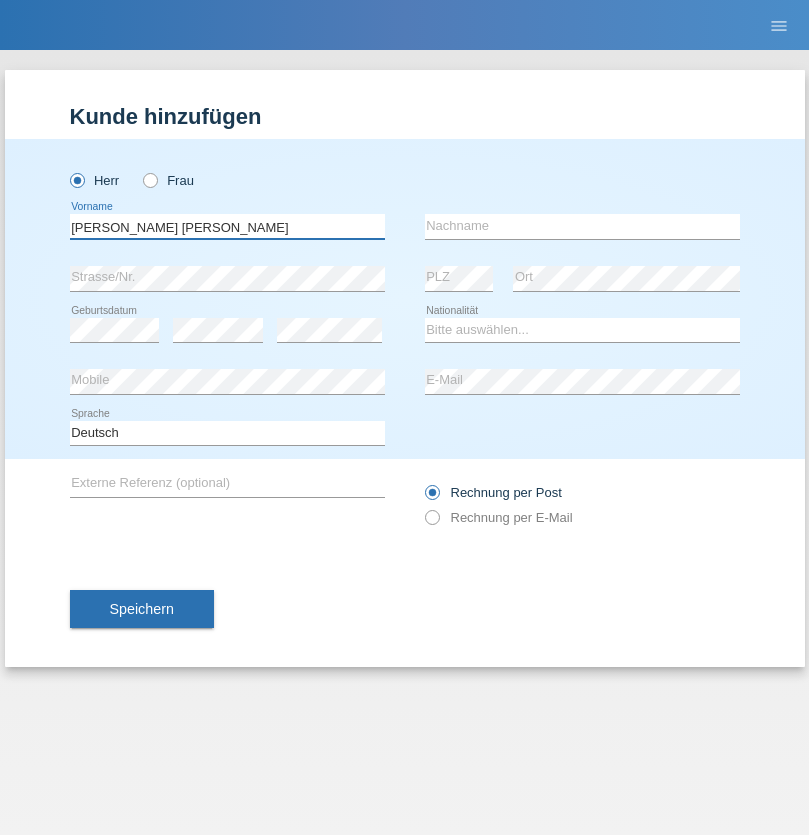 type on "[PERSON_NAME] [PERSON_NAME]" 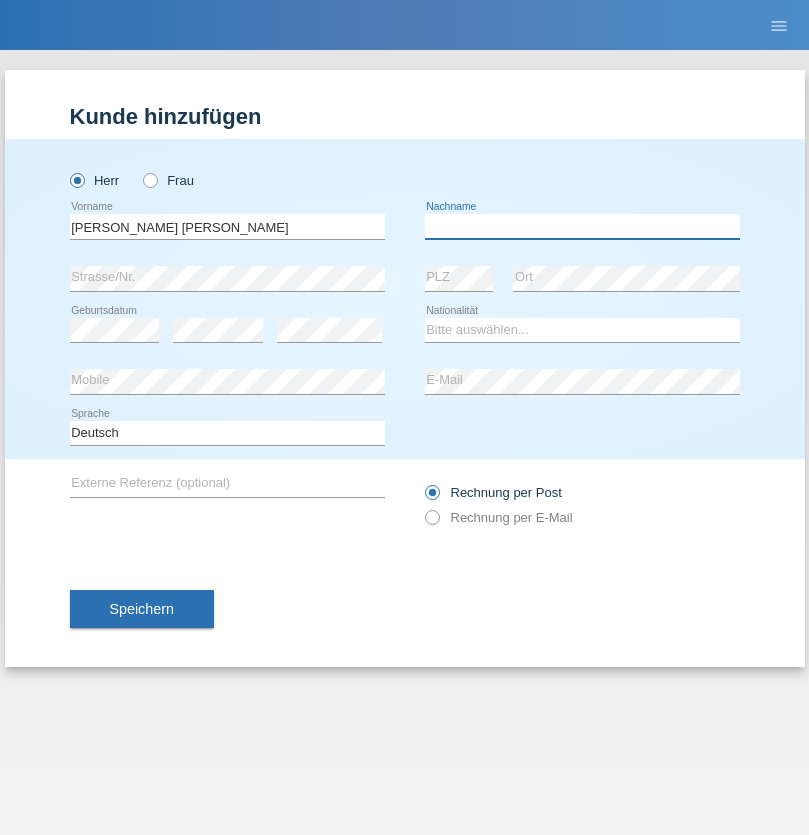 click at bounding box center (582, 226) 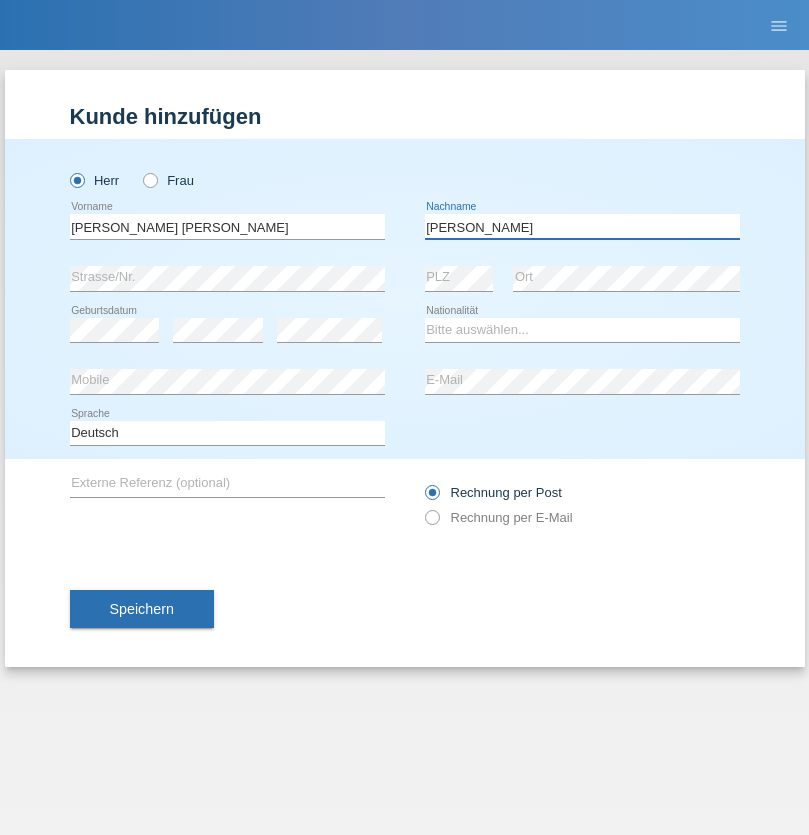 type on "Luis jose" 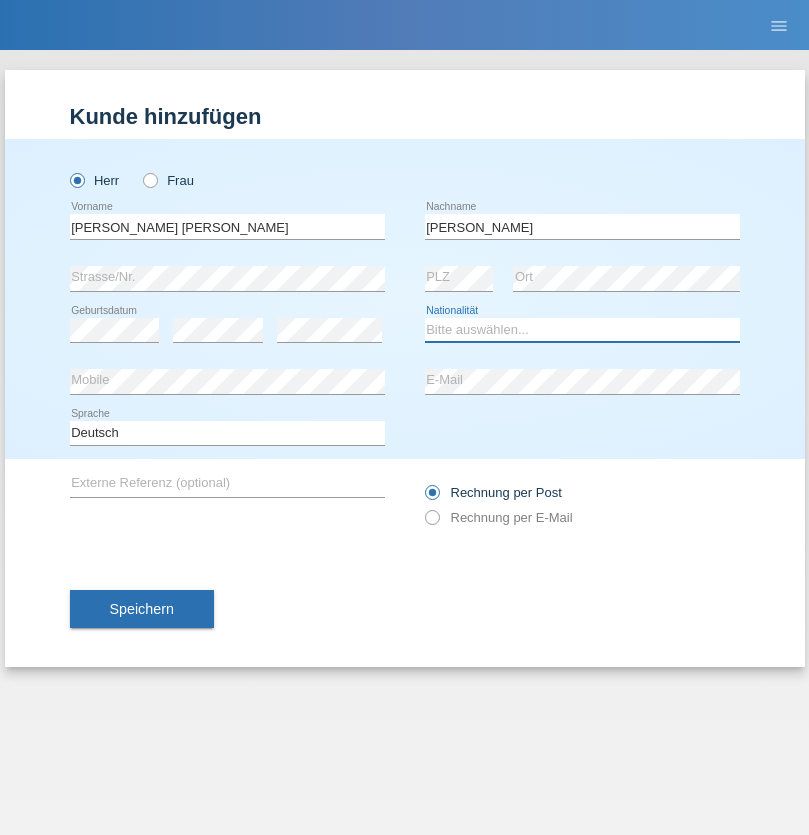 select on "CH" 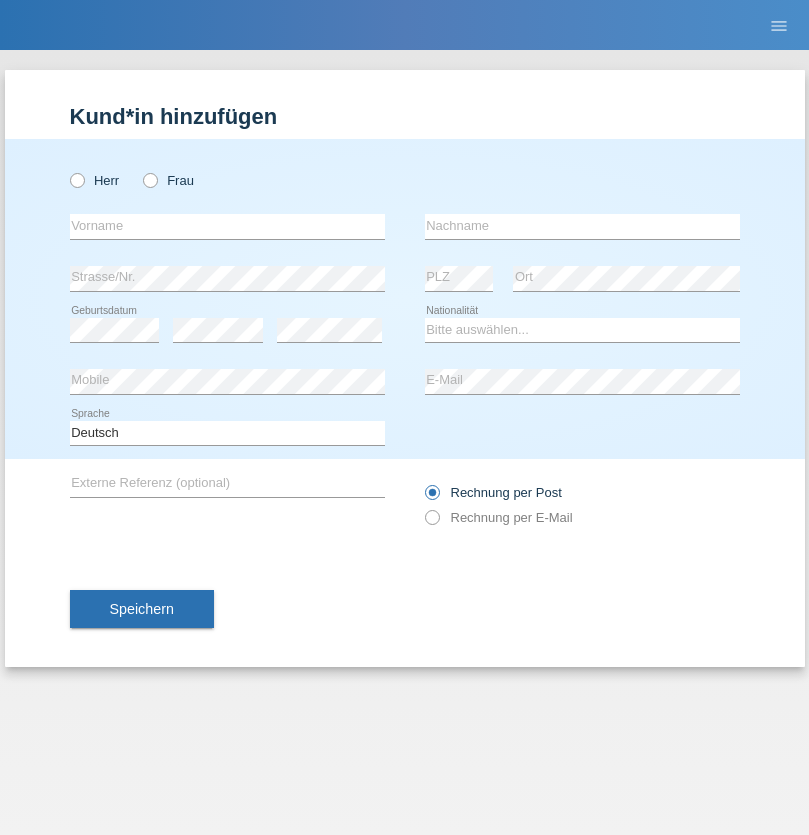 scroll, scrollTop: 0, scrollLeft: 0, axis: both 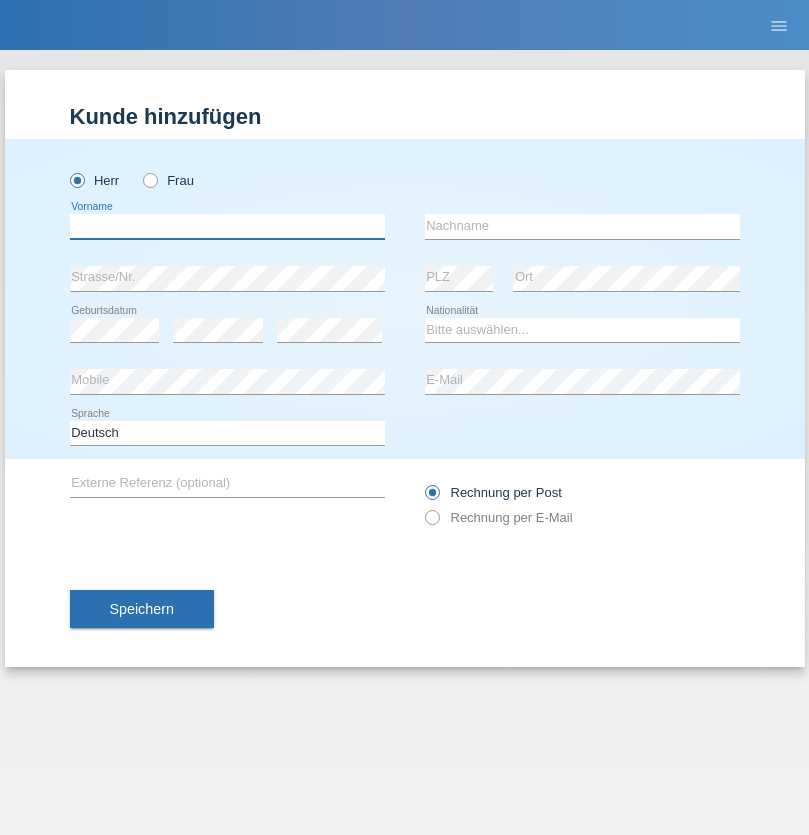 click at bounding box center (227, 226) 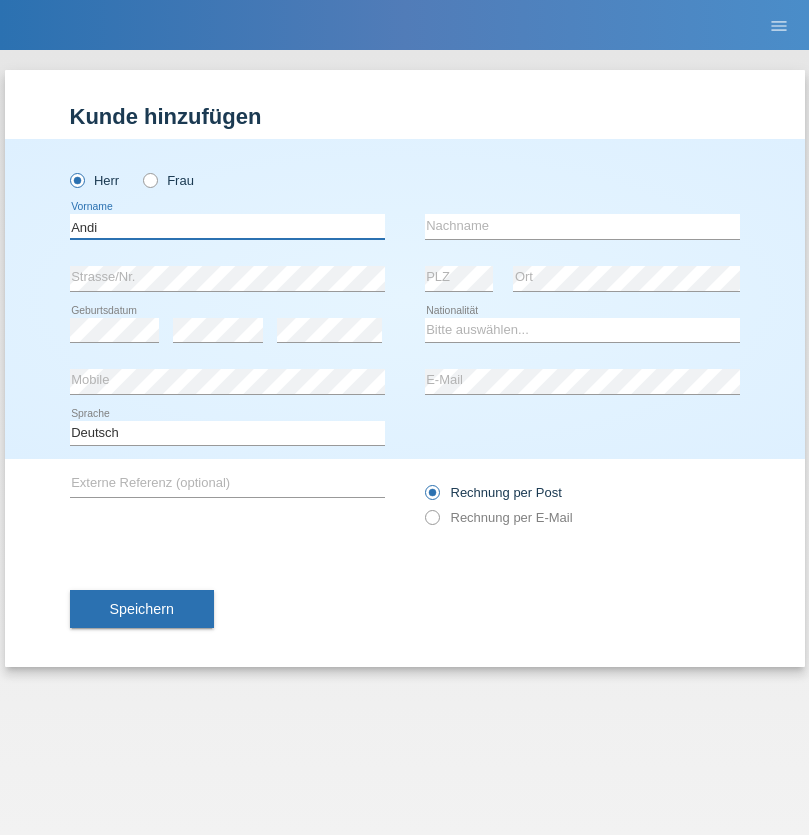 type on "Andi" 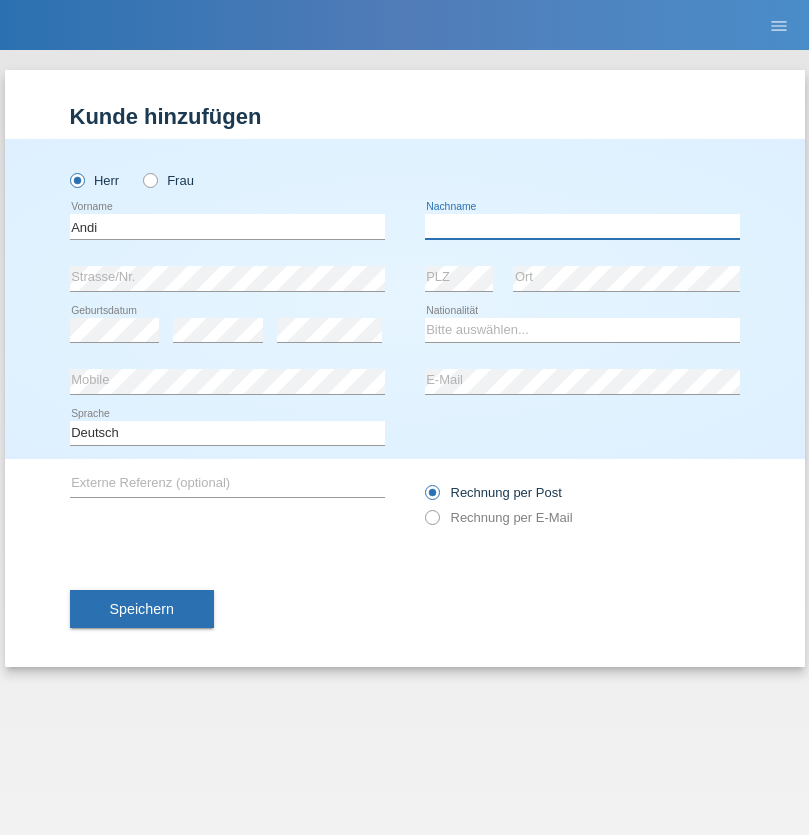 click at bounding box center [582, 226] 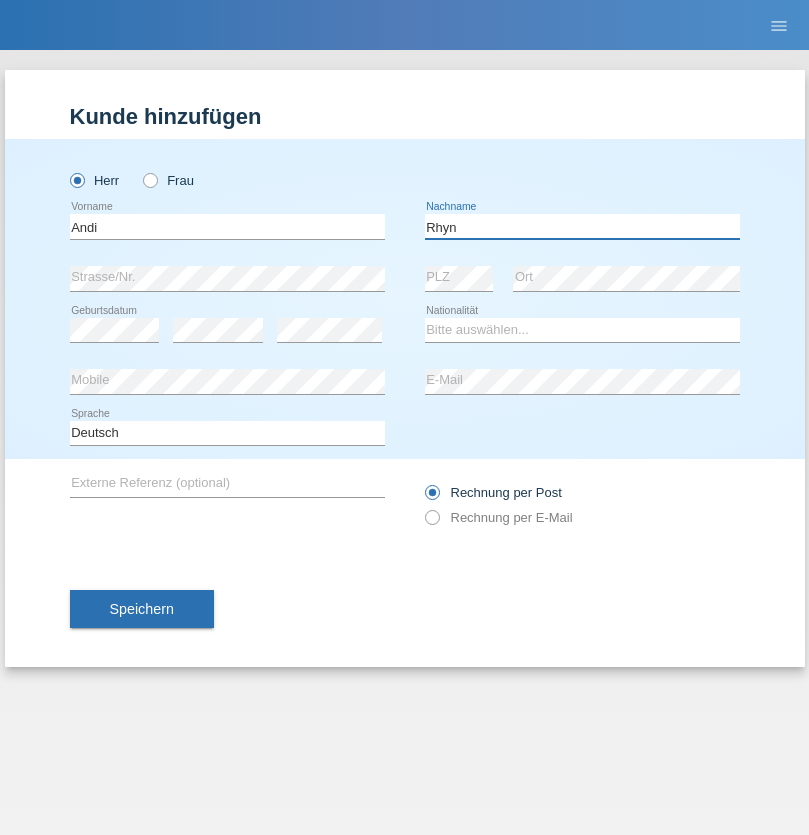 type on "Rhyn" 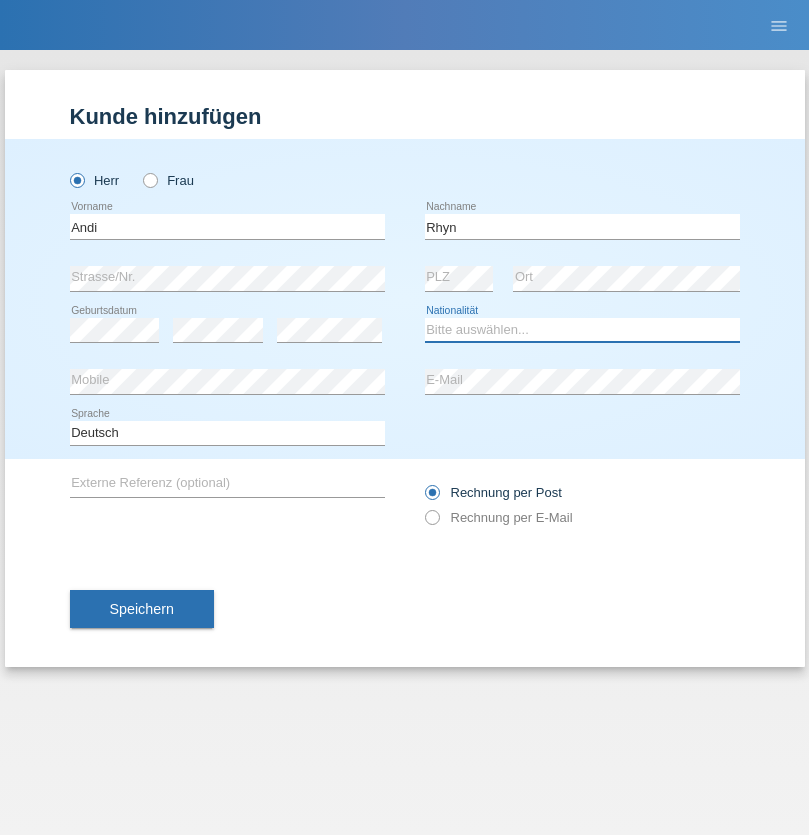 select on "CH" 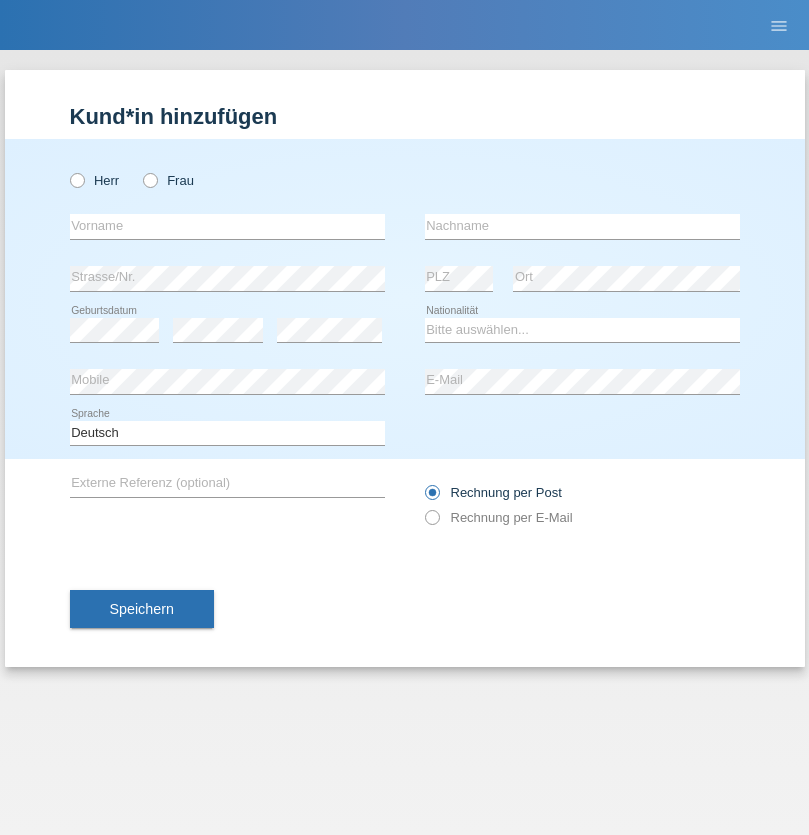 scroll, scrollTop: 0, scrollLeft: 0, axis: both 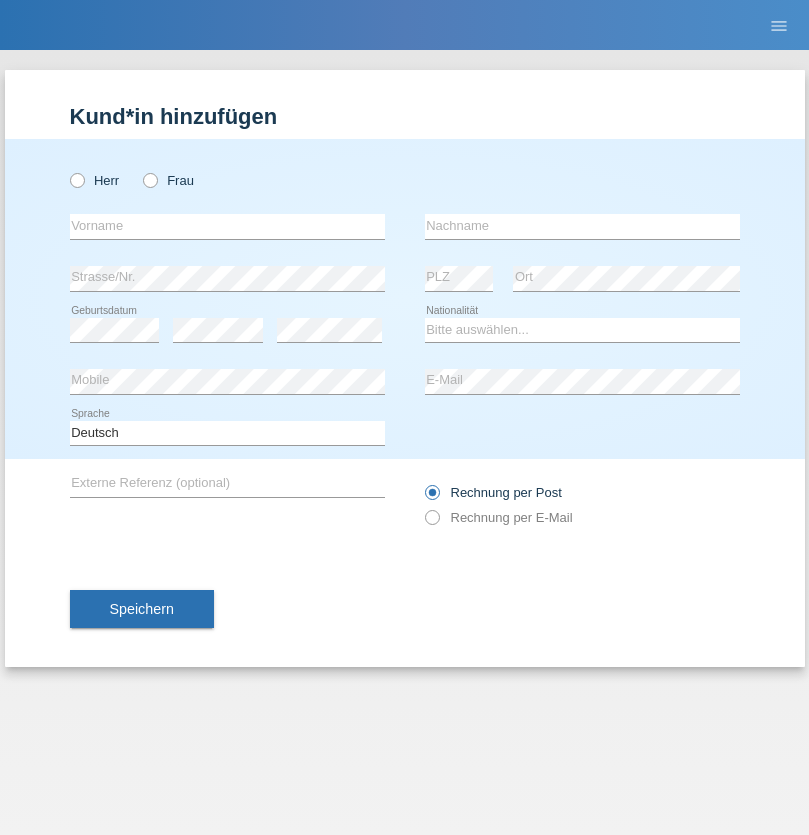 radio on "true" 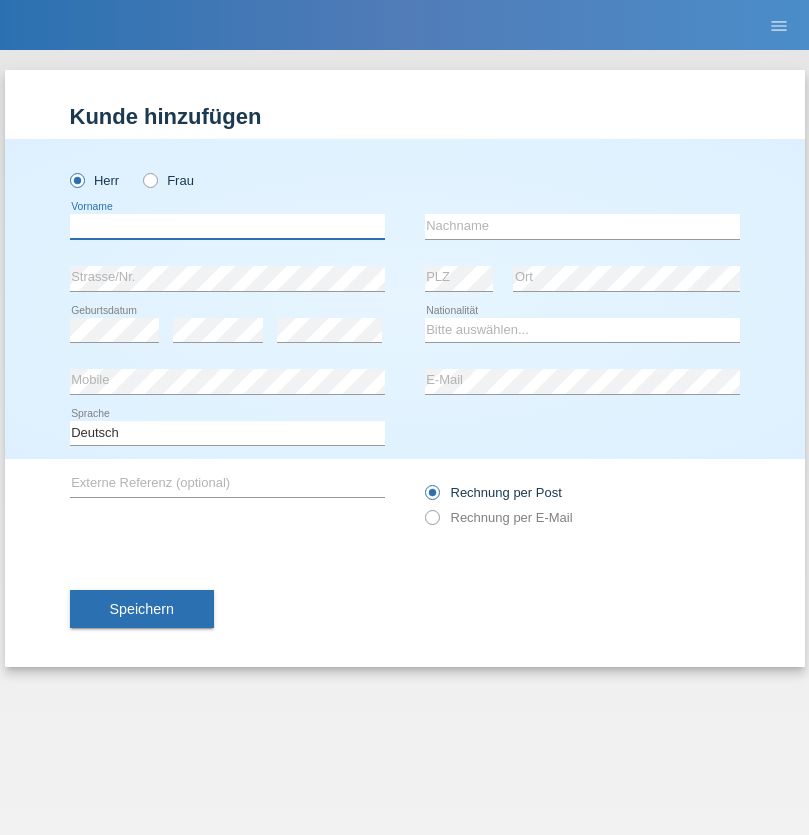 click at bounding box center (227, 226) 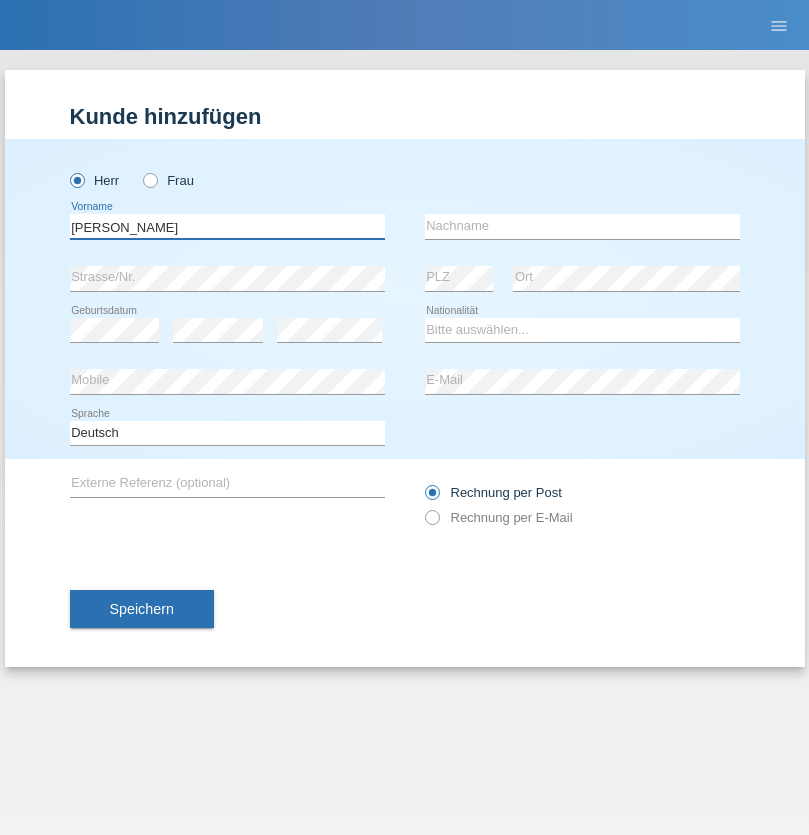 type on "Alex" 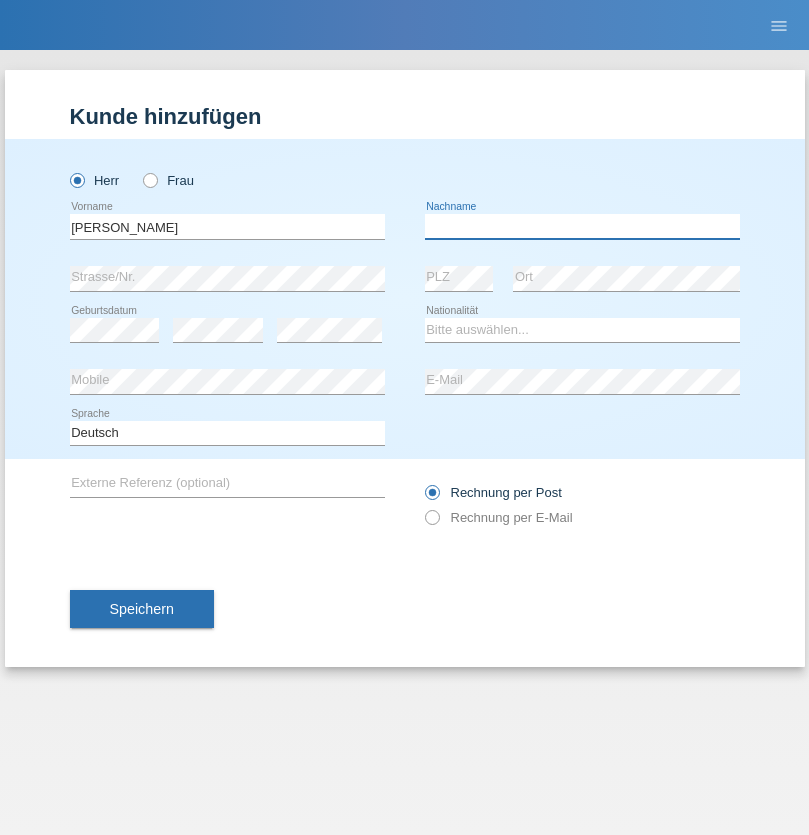 click at bounding box center (582, 226) 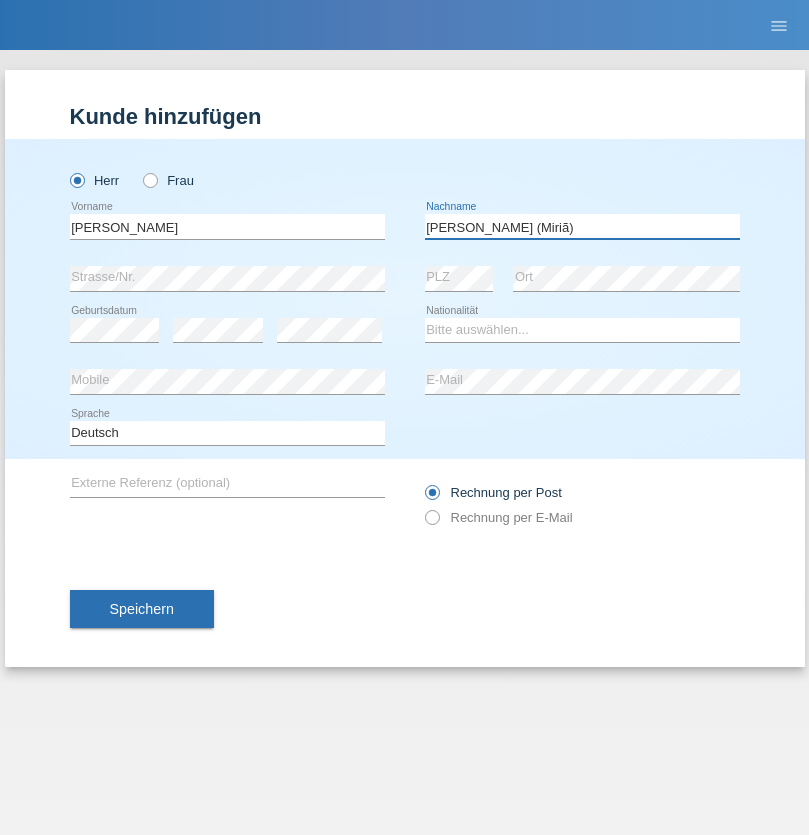 type on "A. Cassiano (Miriã)" 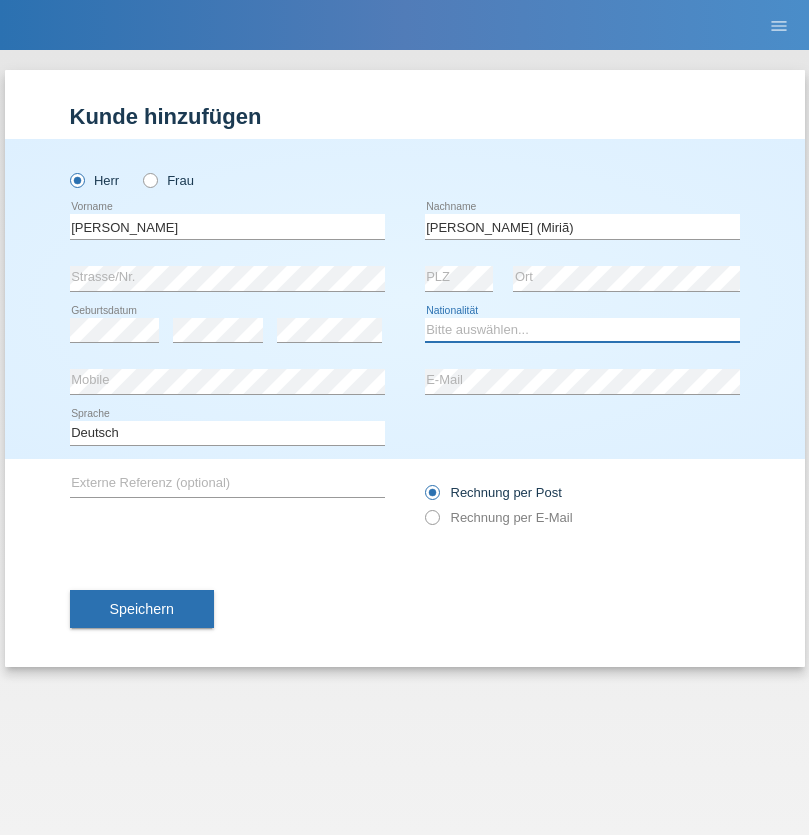 select on "BR" 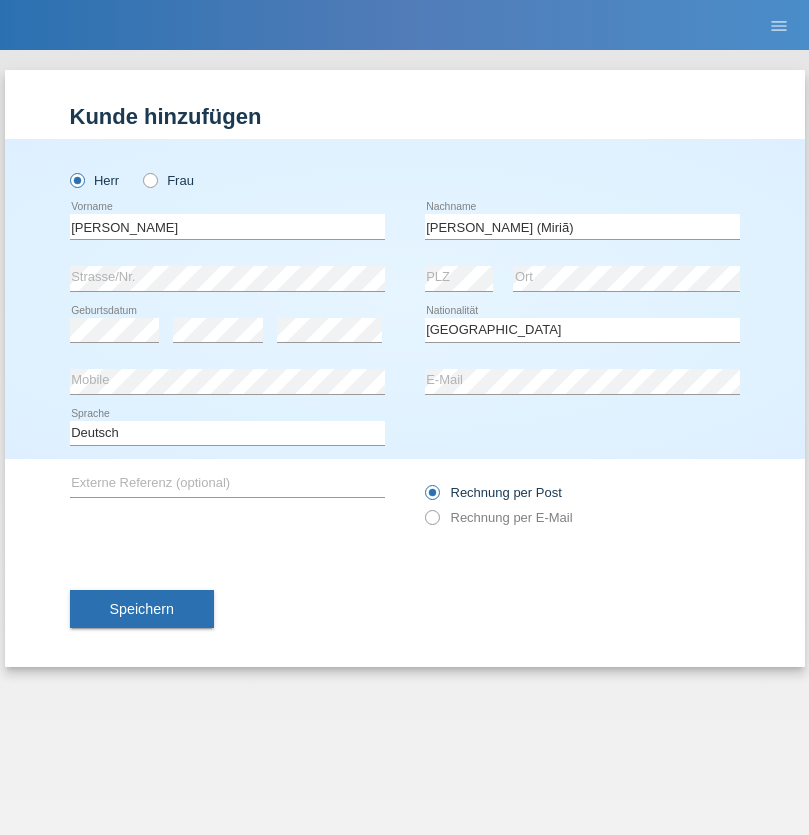 select on "C" 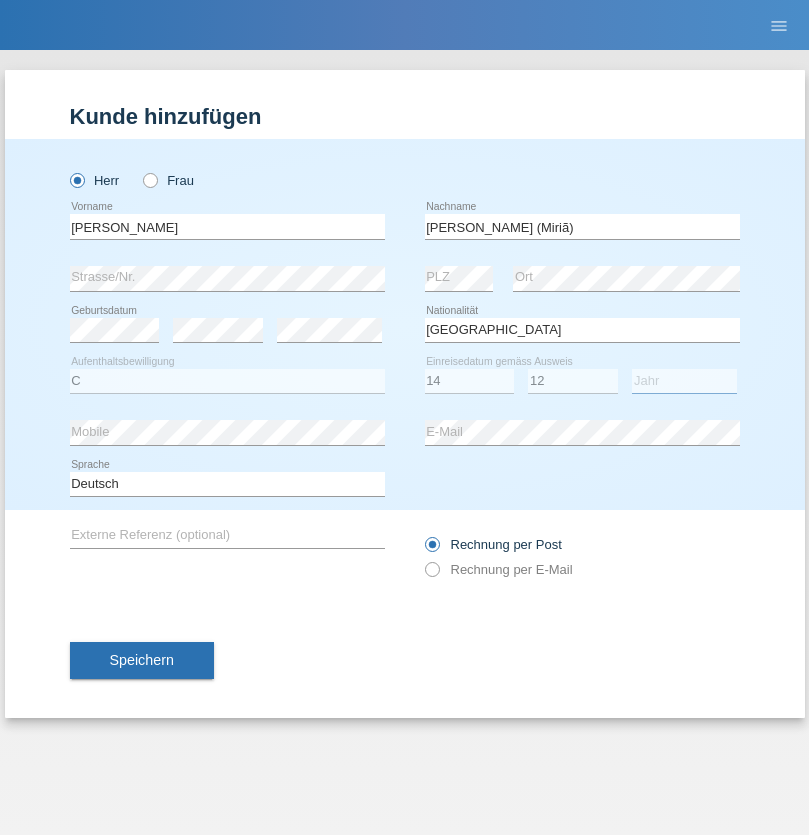 select on "2001" 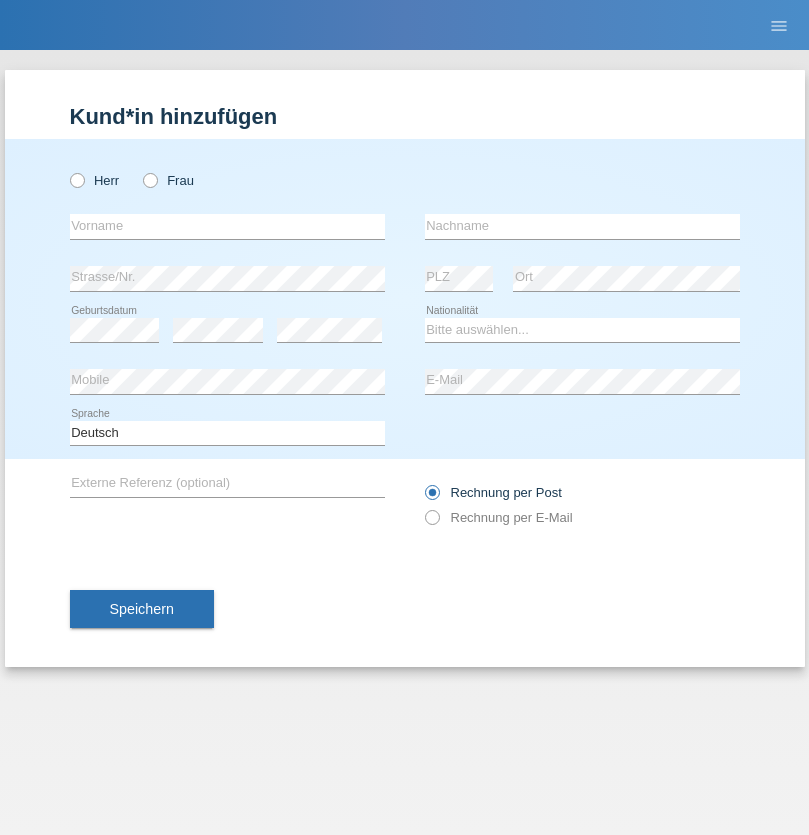 scroll, scrollTop: 0, scrollLeft: 0, axis: both 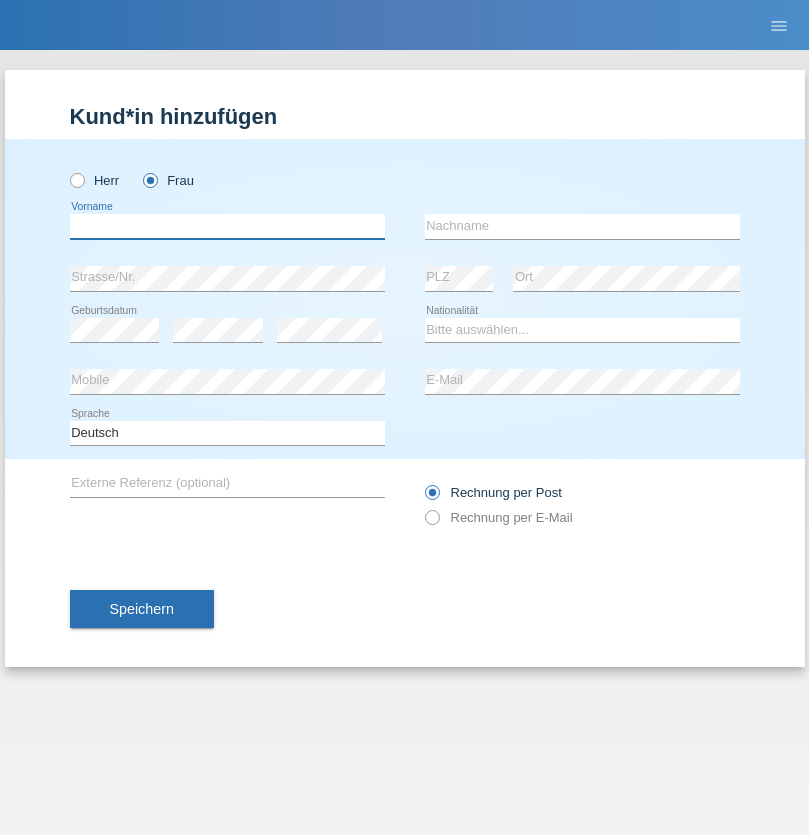 click at bounding box center (227, 226) 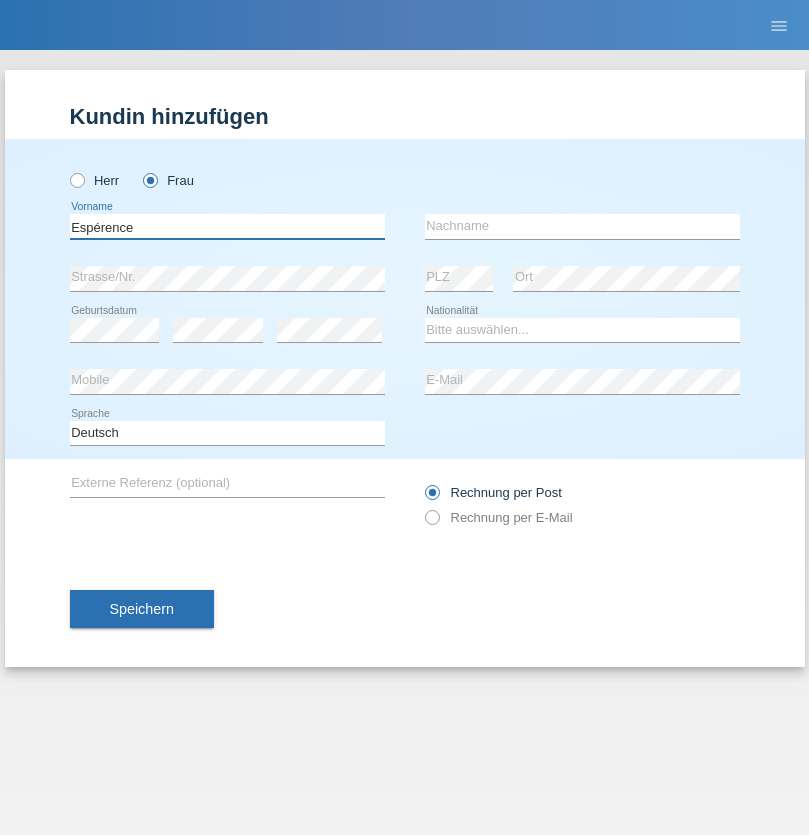type on "Espérence" 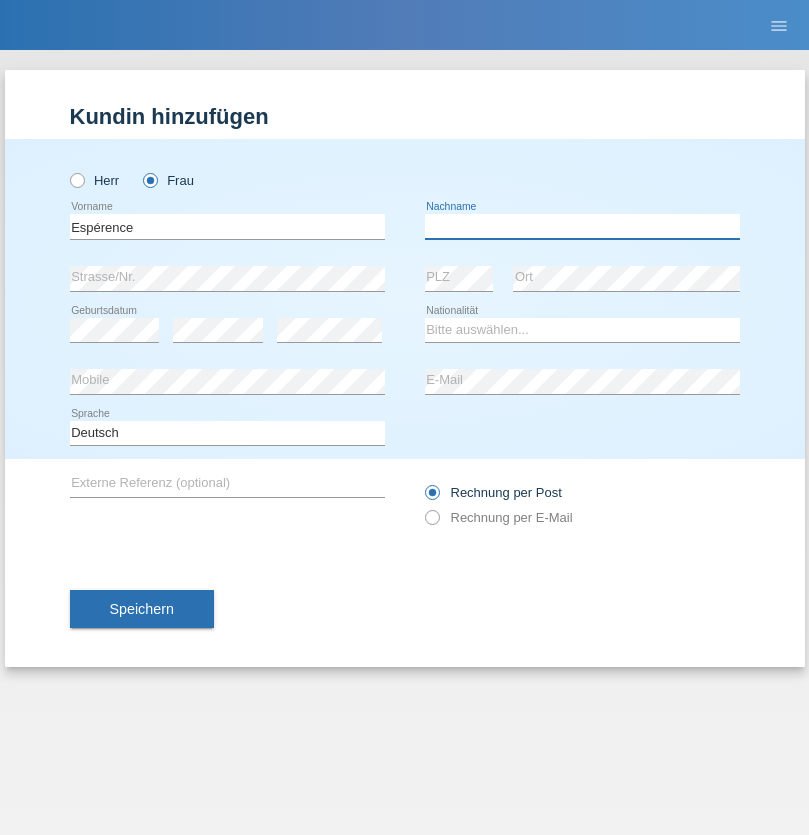 click at bounding box center (582, 226) 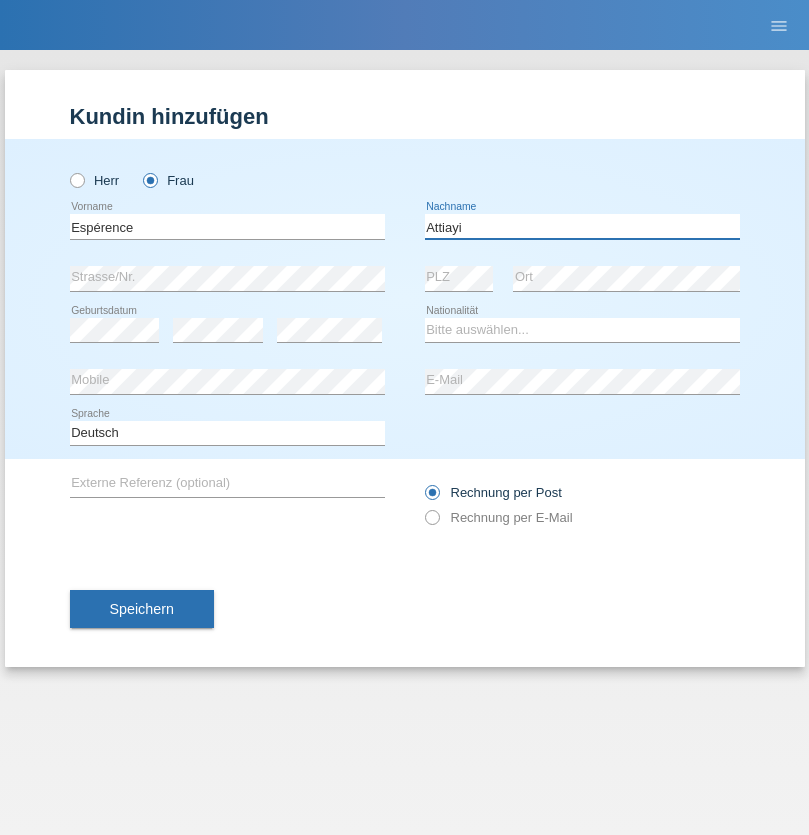 type on "Attiayi" 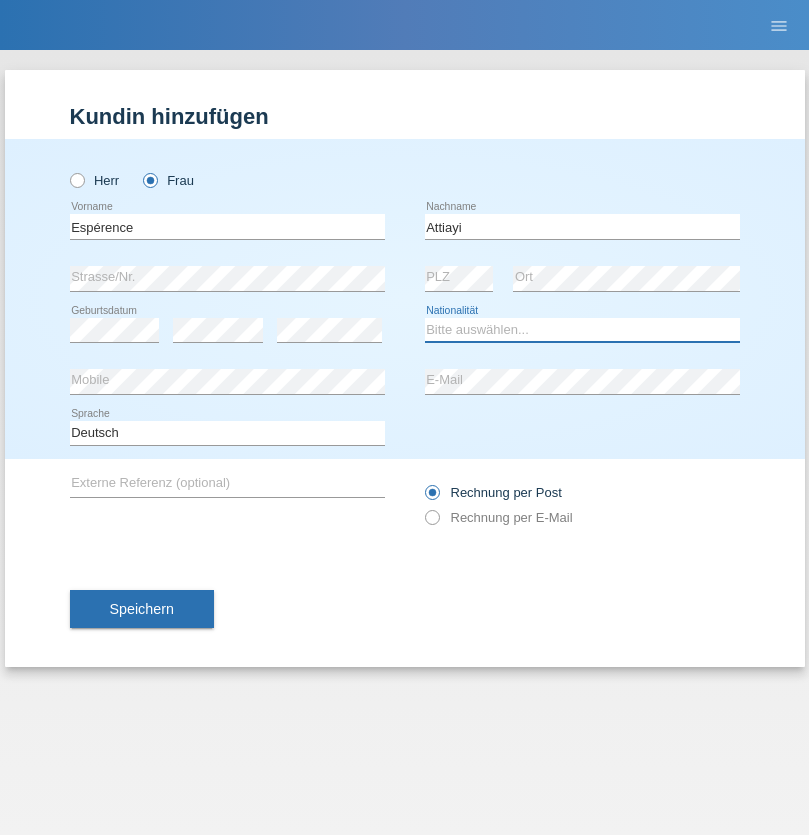 select on "CH" 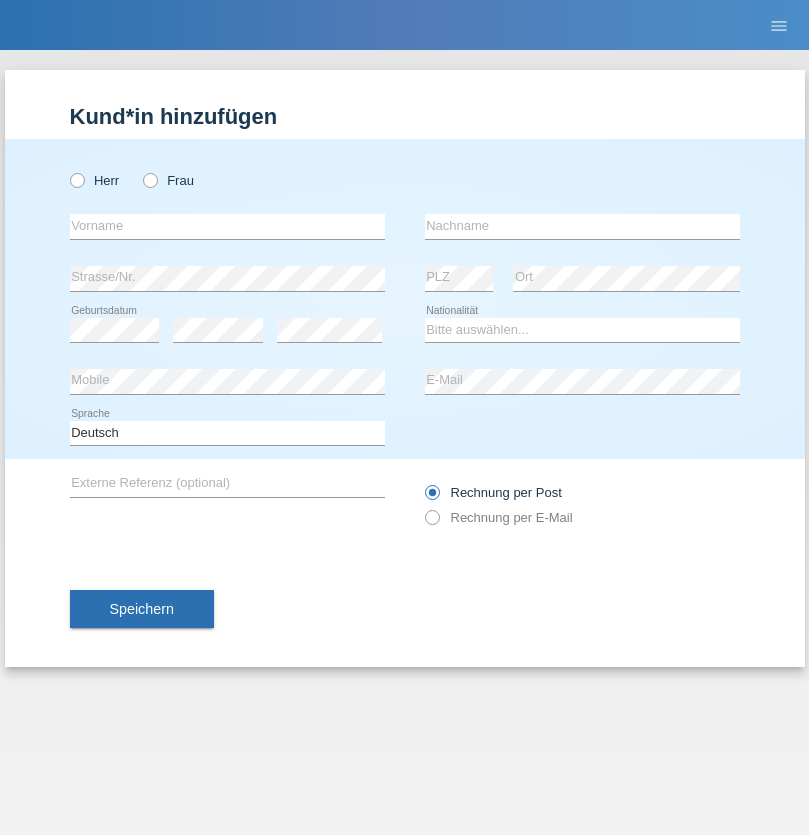 scroll, scrollTop: 0, scrollLeft: 0, axis: both 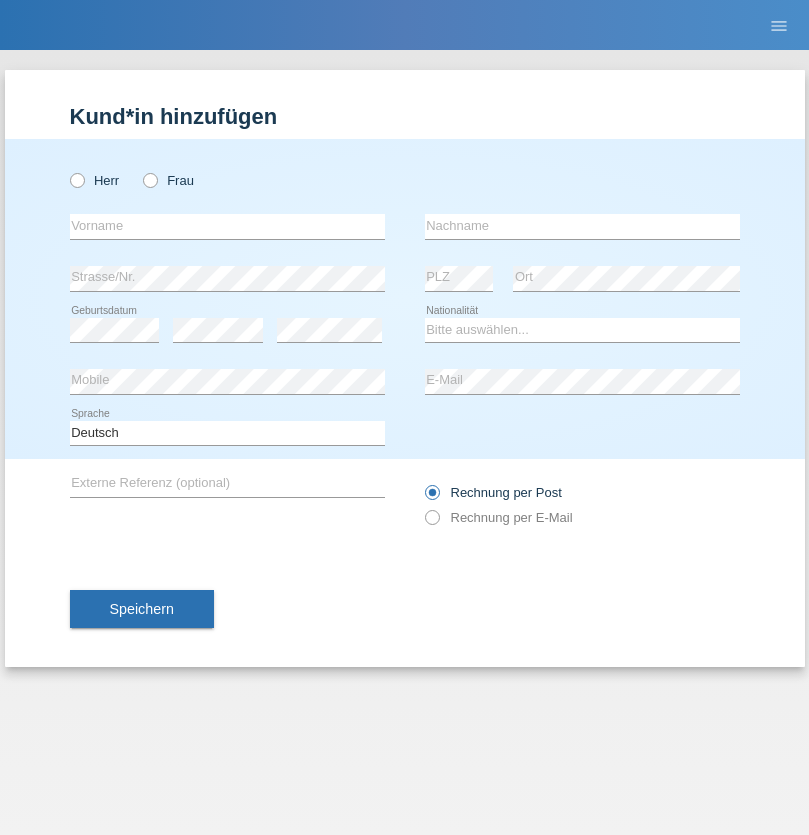 radio on "true" 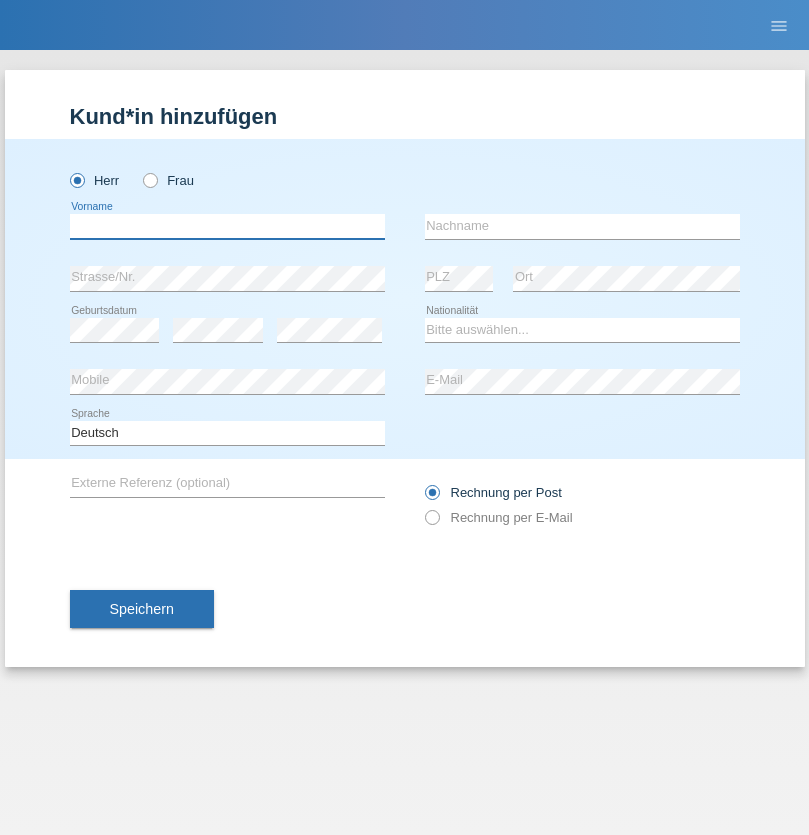 click at bounding box center [227, 226] 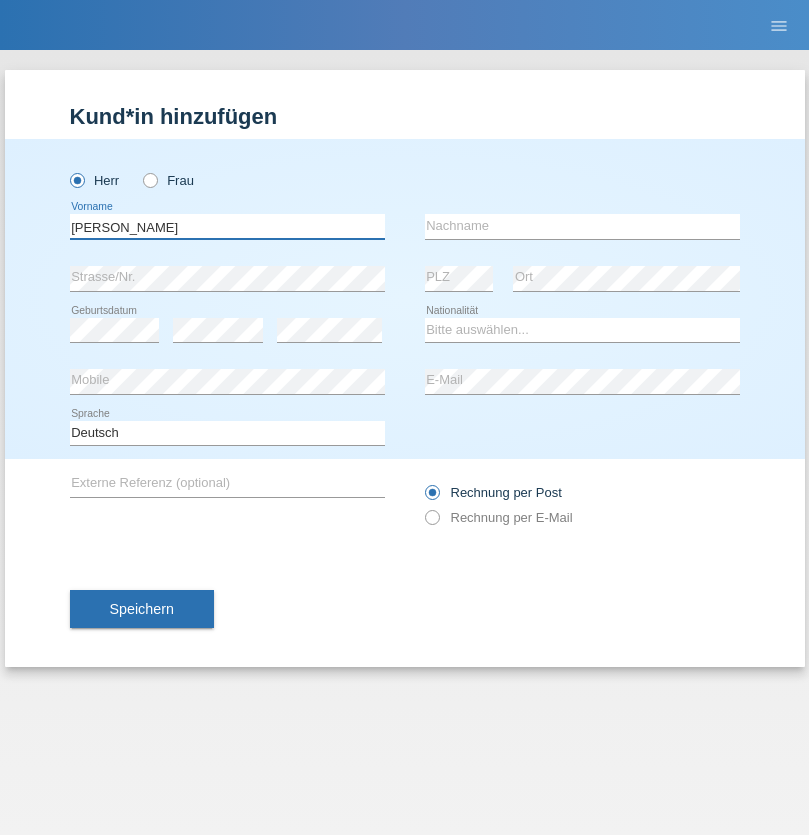 type on "Charles" 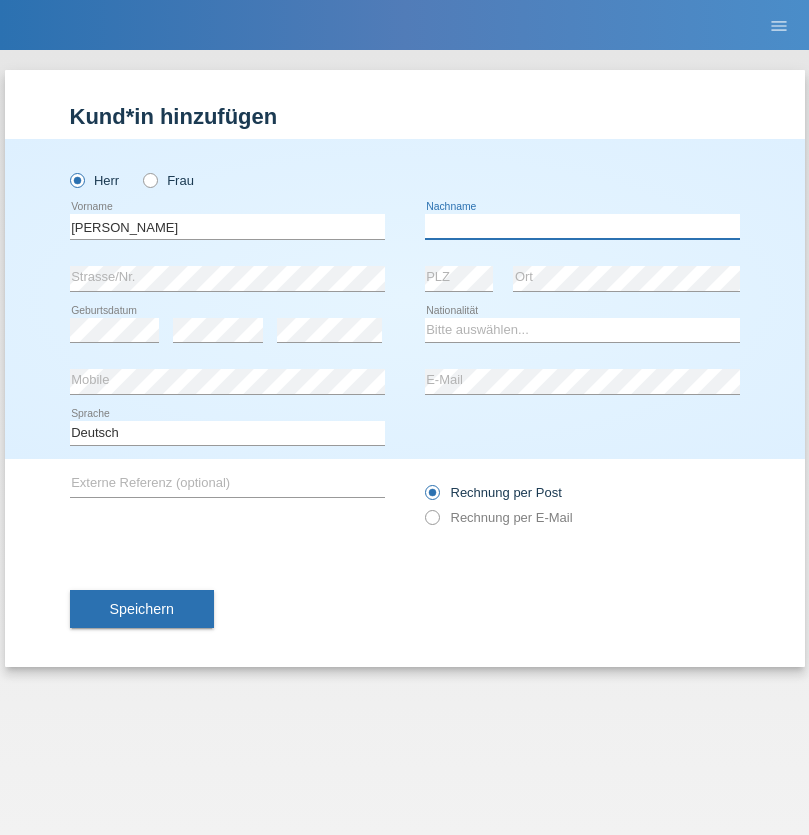 click at bounding box center (582, 226) 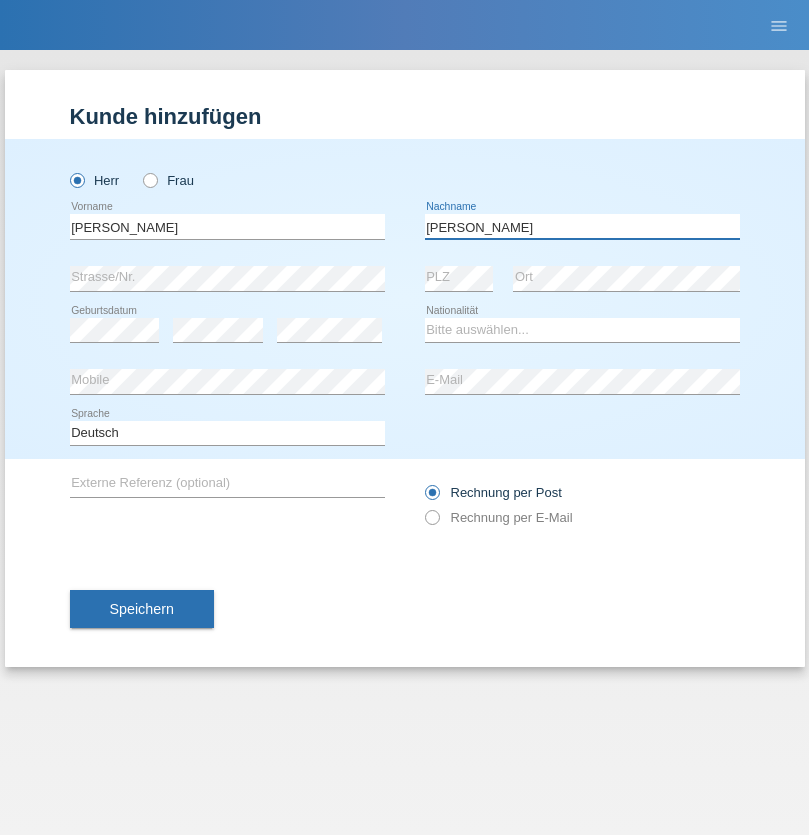 type on "Chetelat" 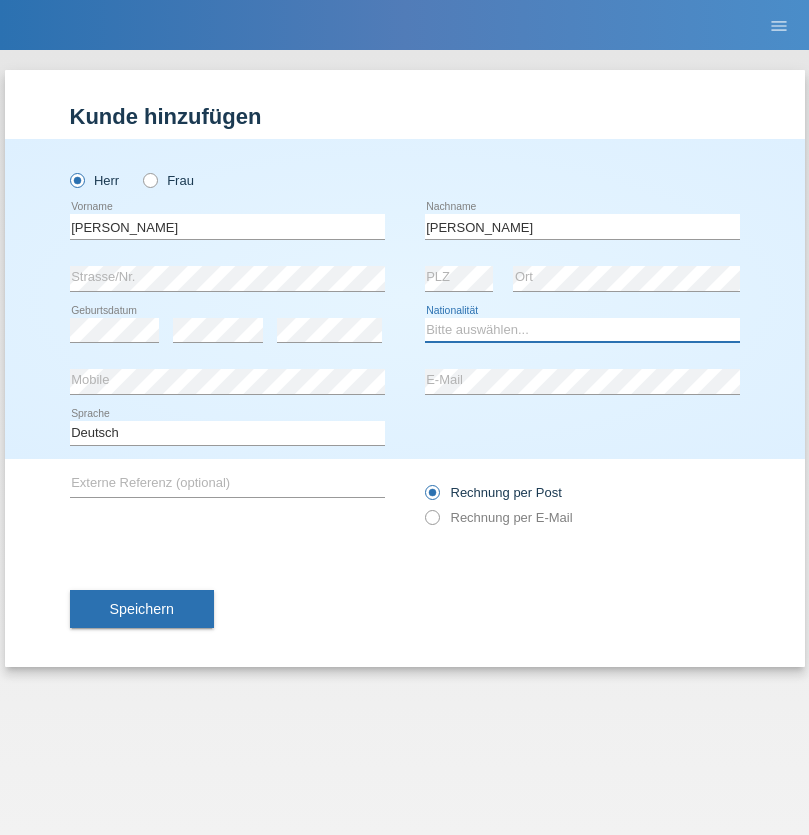 select on "CH" 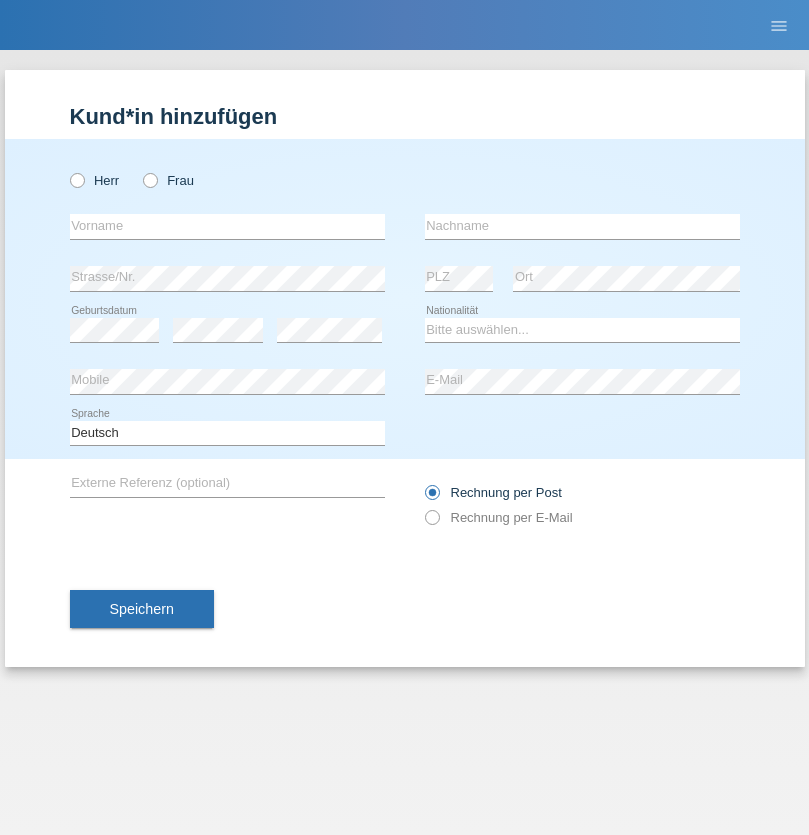 scroll, scrollTop: 0, scrollLeft: 0, axis: both 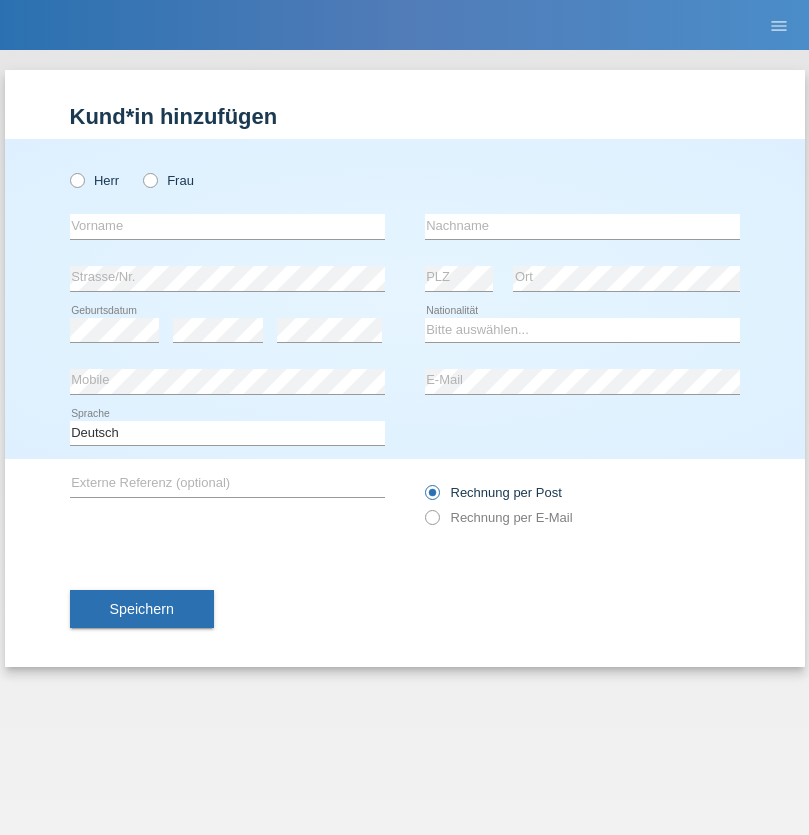 radio on "true" 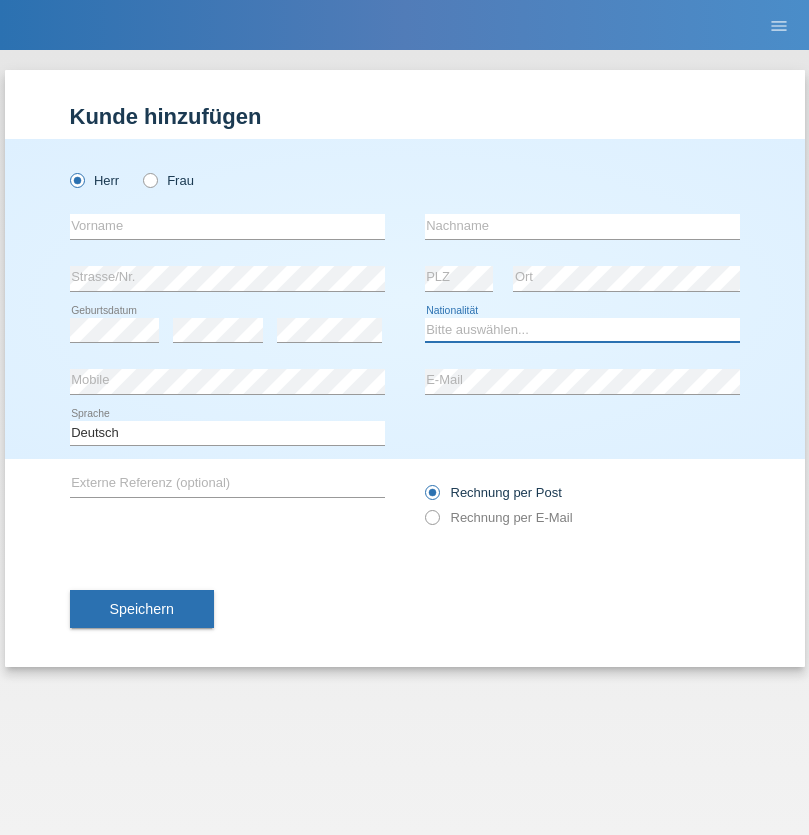 select on "XK" 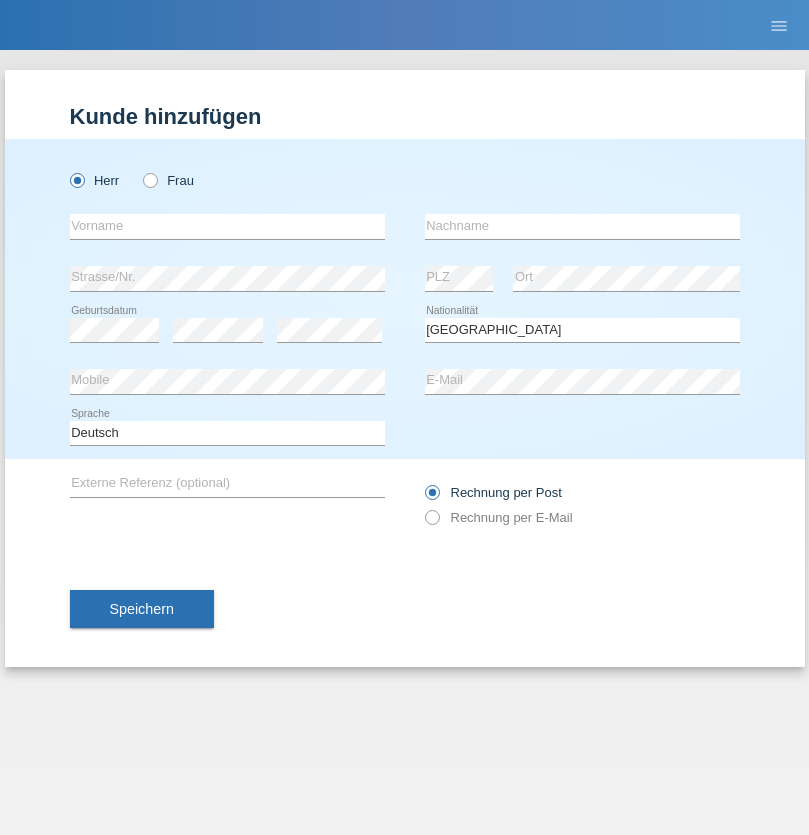 select on "C" 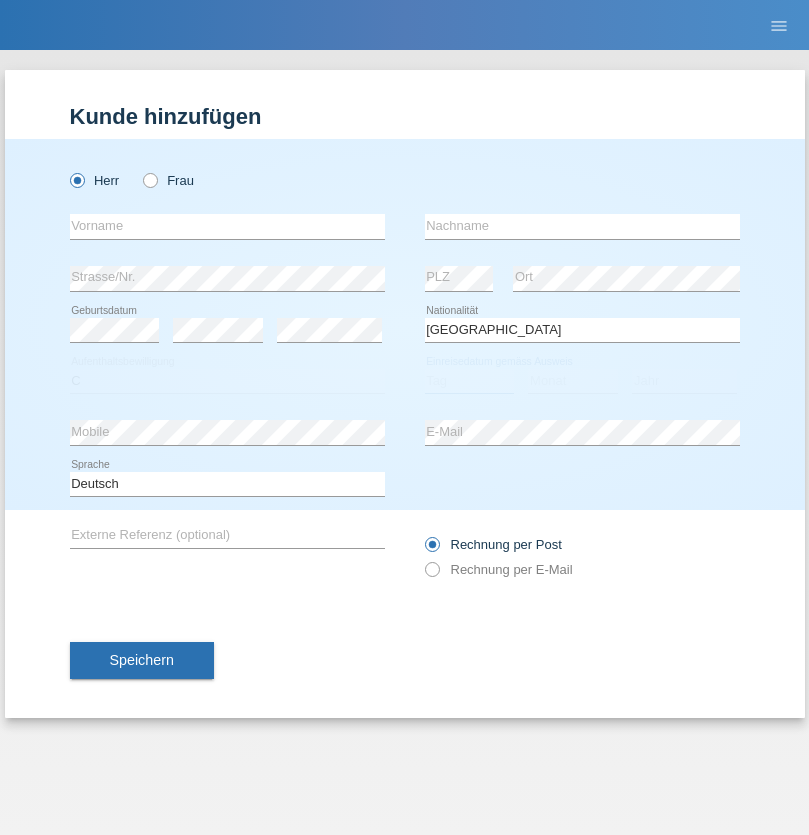 select on "01" 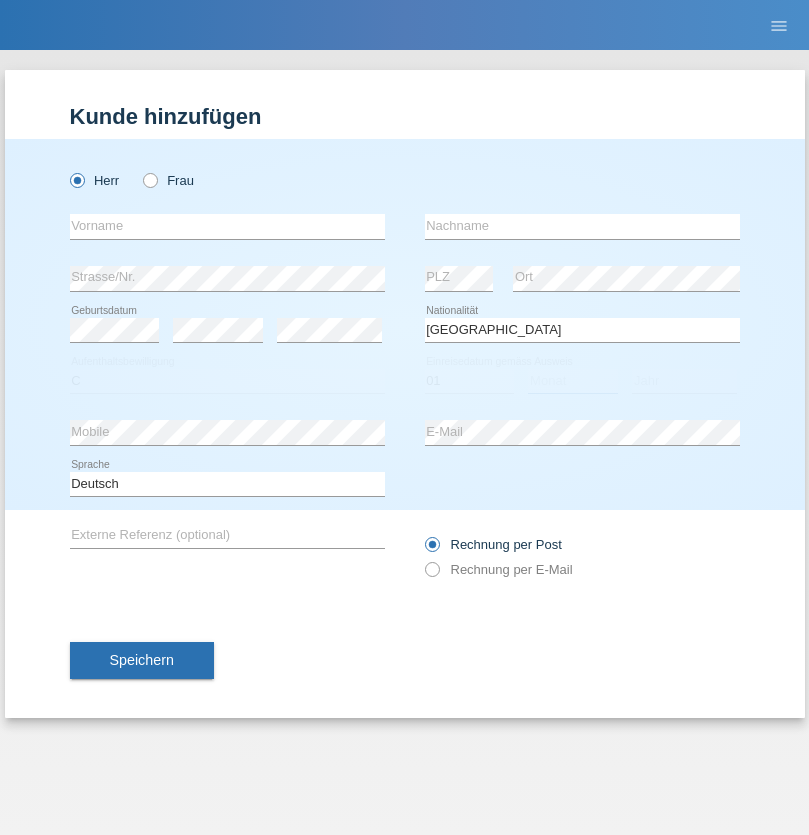 select on "02" 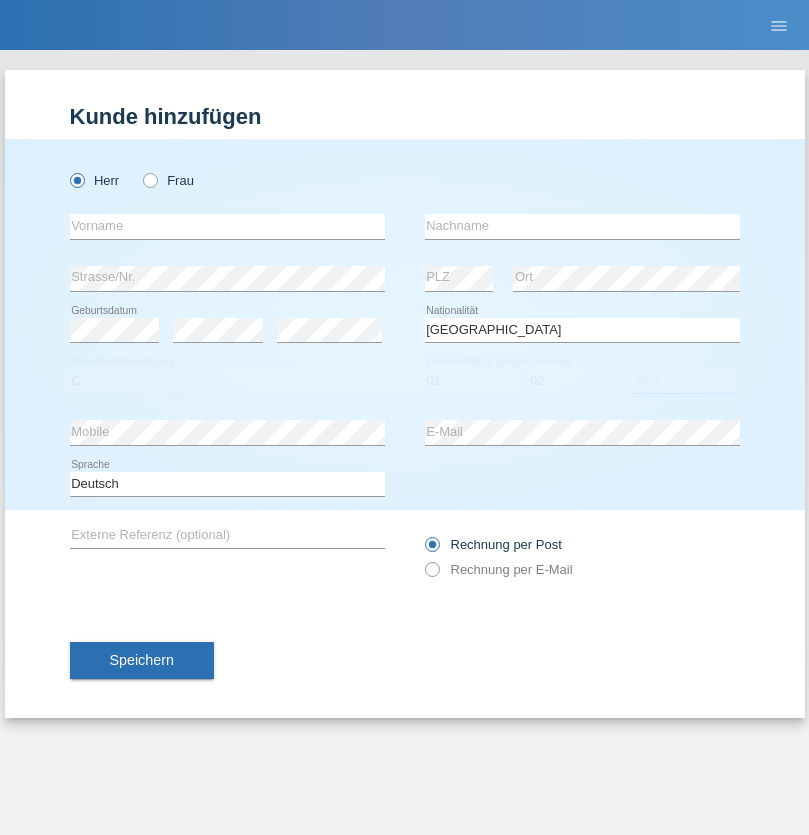 select on "1980" 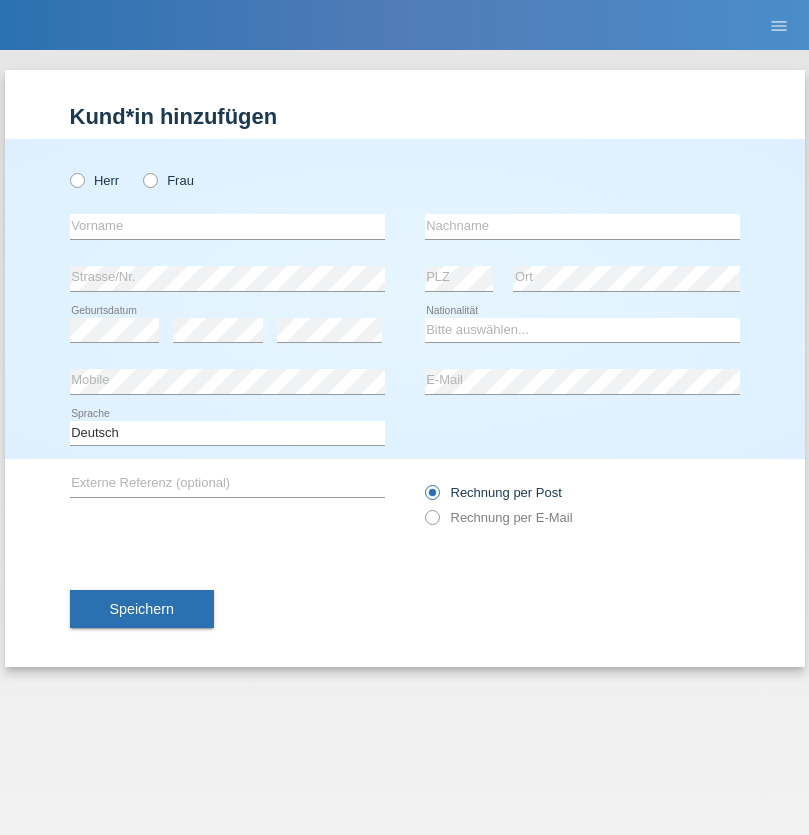 scroll, scrollTop: 0, scrollLeft: 0, axis: both 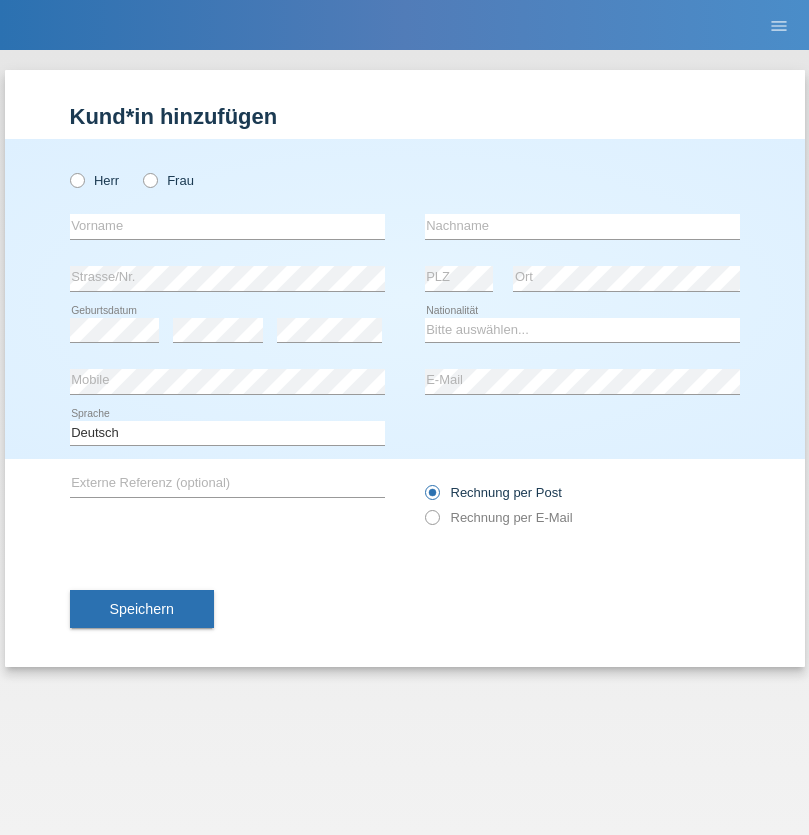 radio on "true" 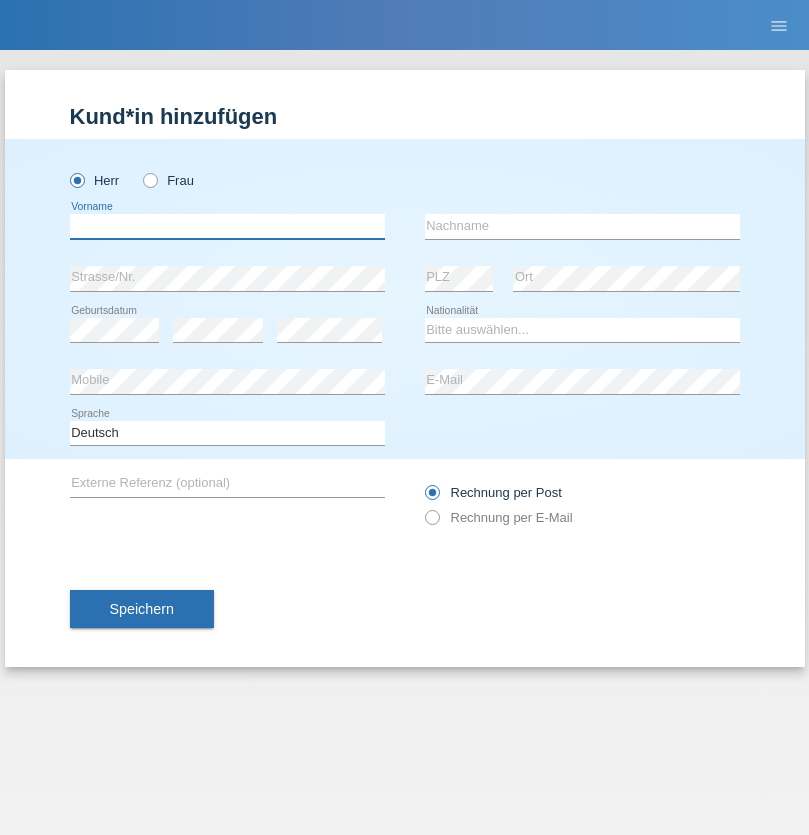 click at bounding box center [227, 226] 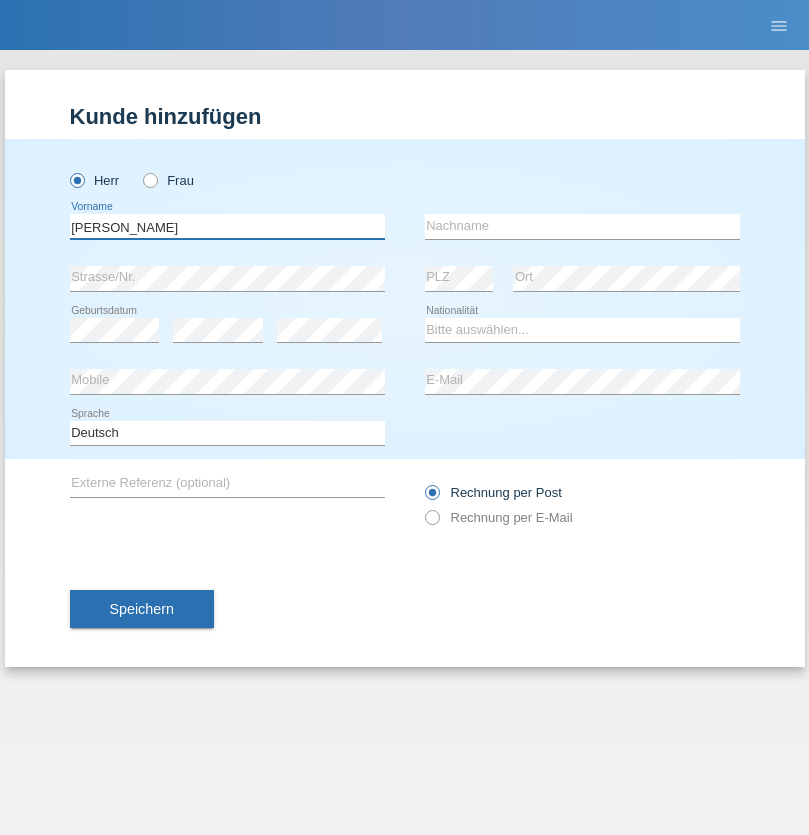 type on "[PERSON_NAME]" 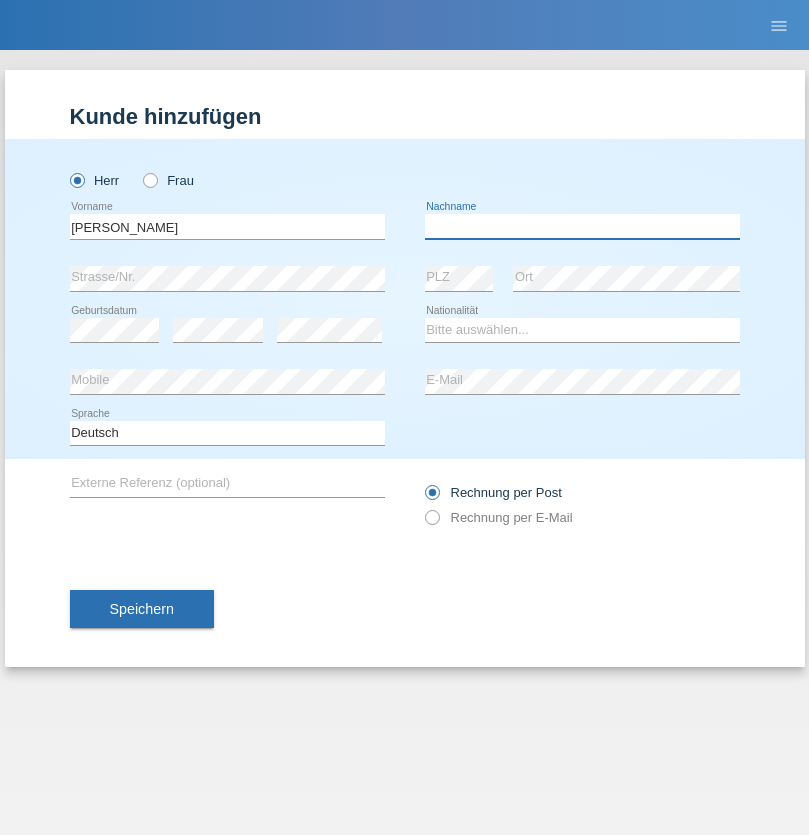 click at bounding box center [582, 226] 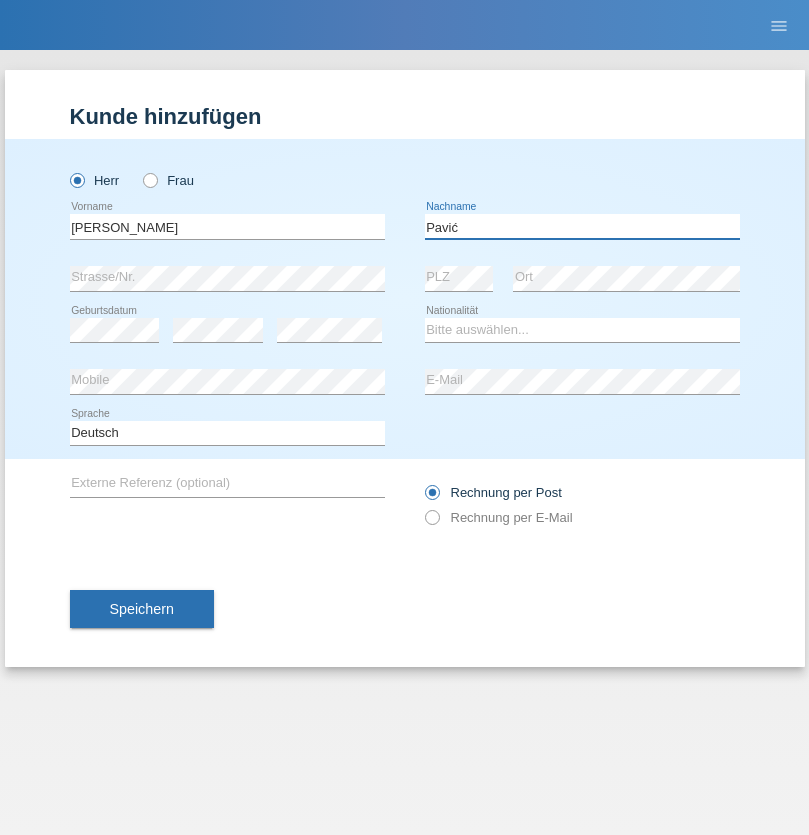 type on "Pavić" 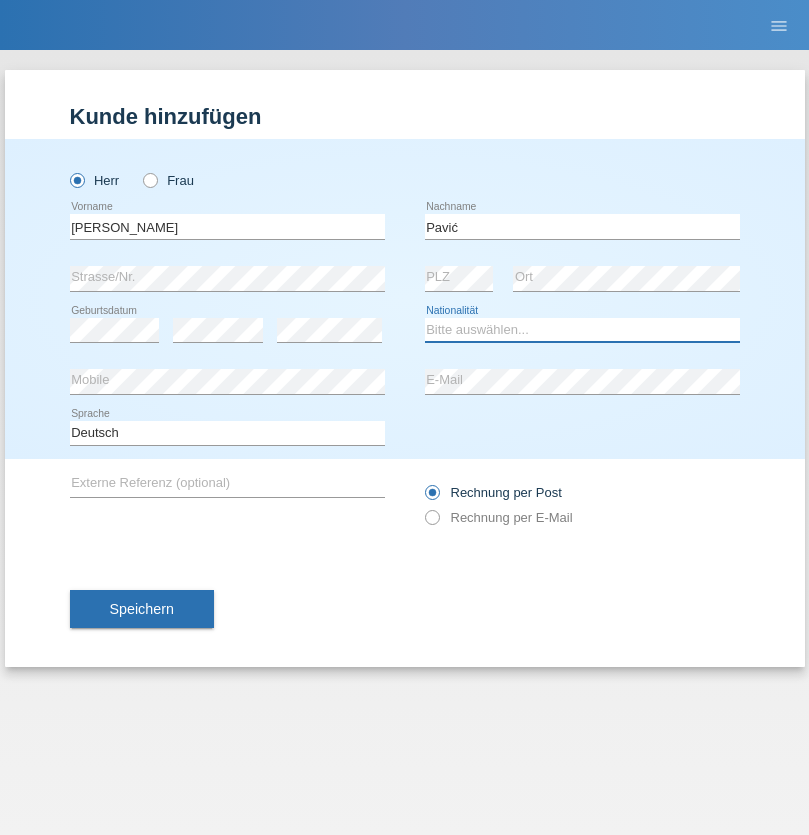 select on "HR" 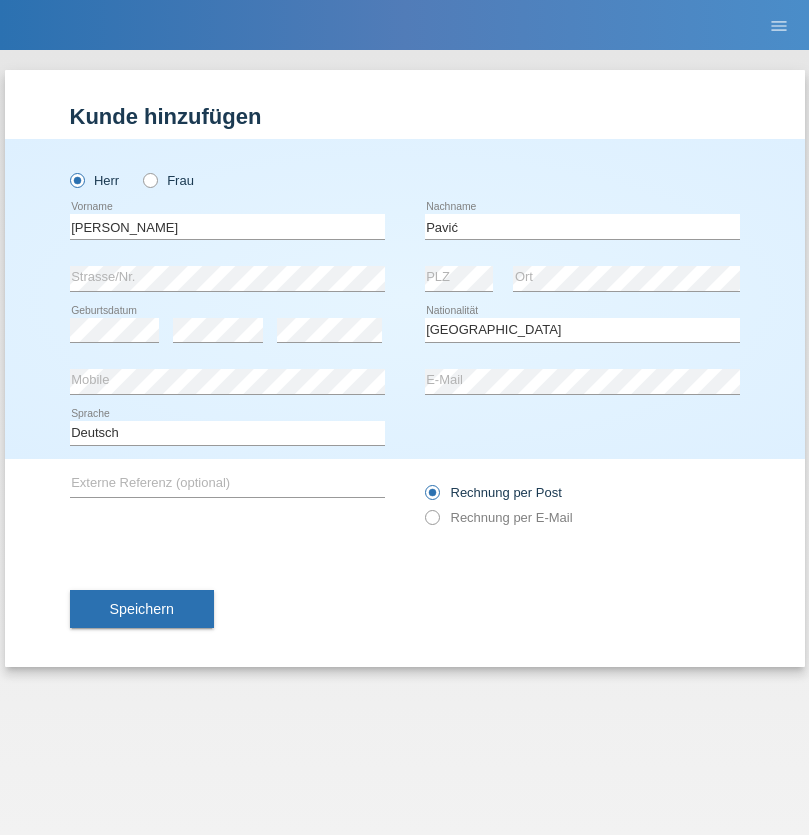 select on "C" 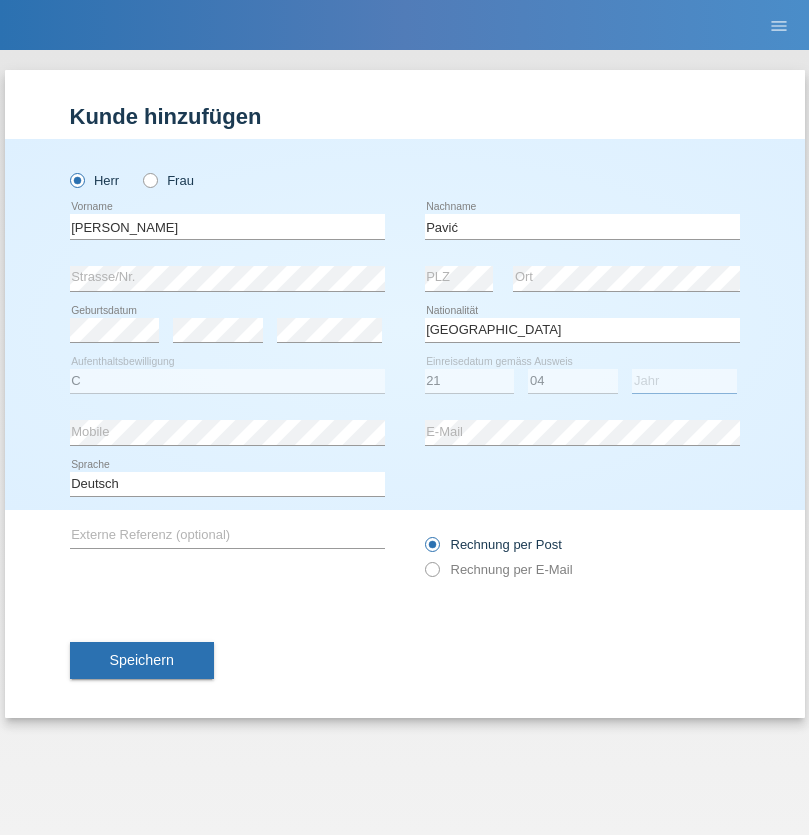 select on "2006" 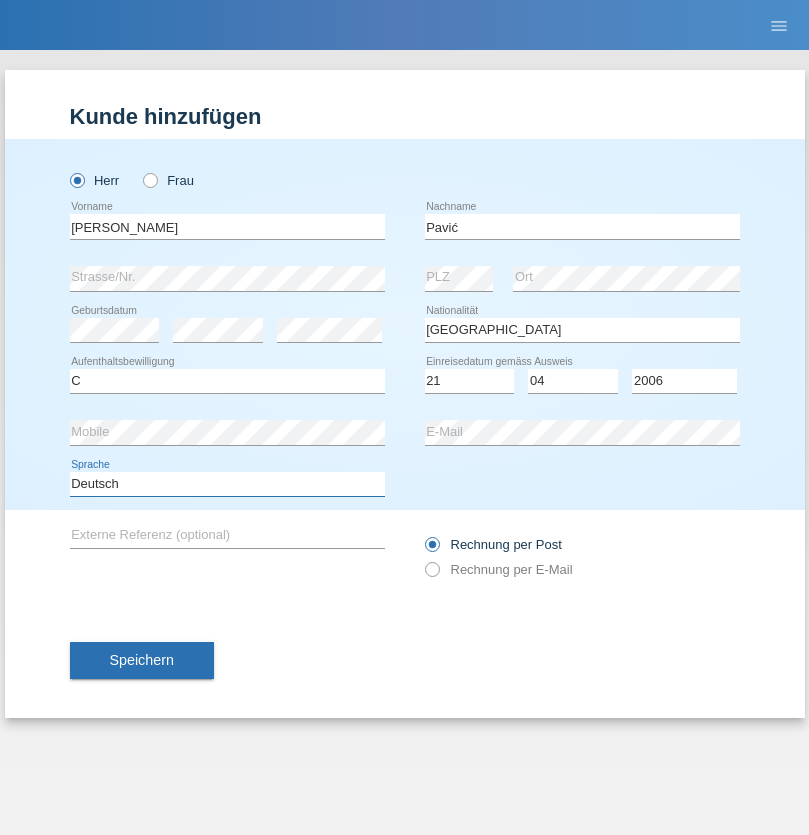 select on "en" 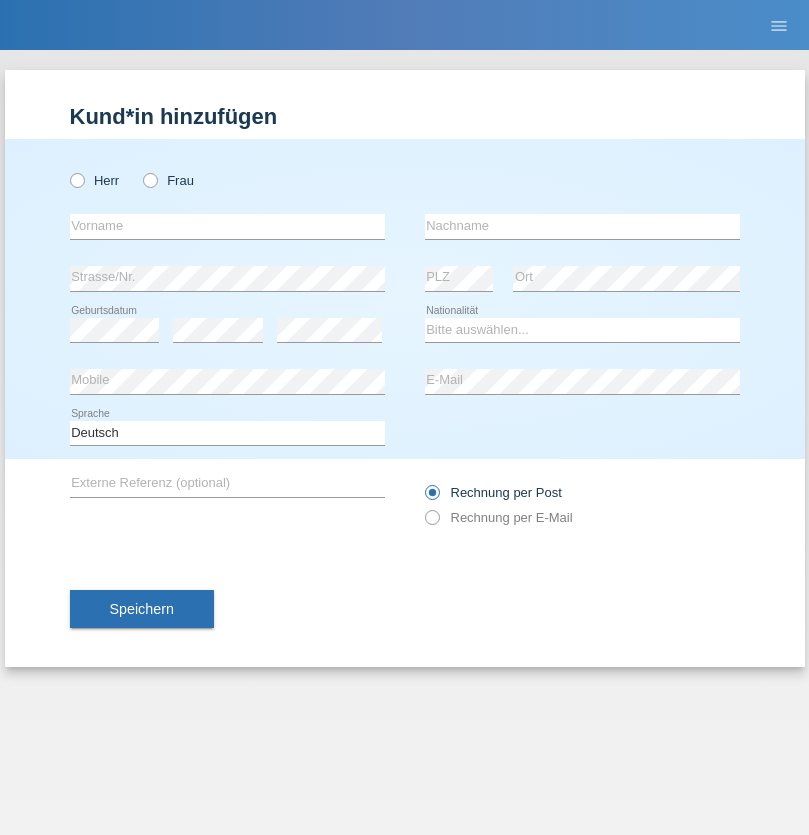 scroll, scrollTop: 0, scrollLeft: 0, axis: both 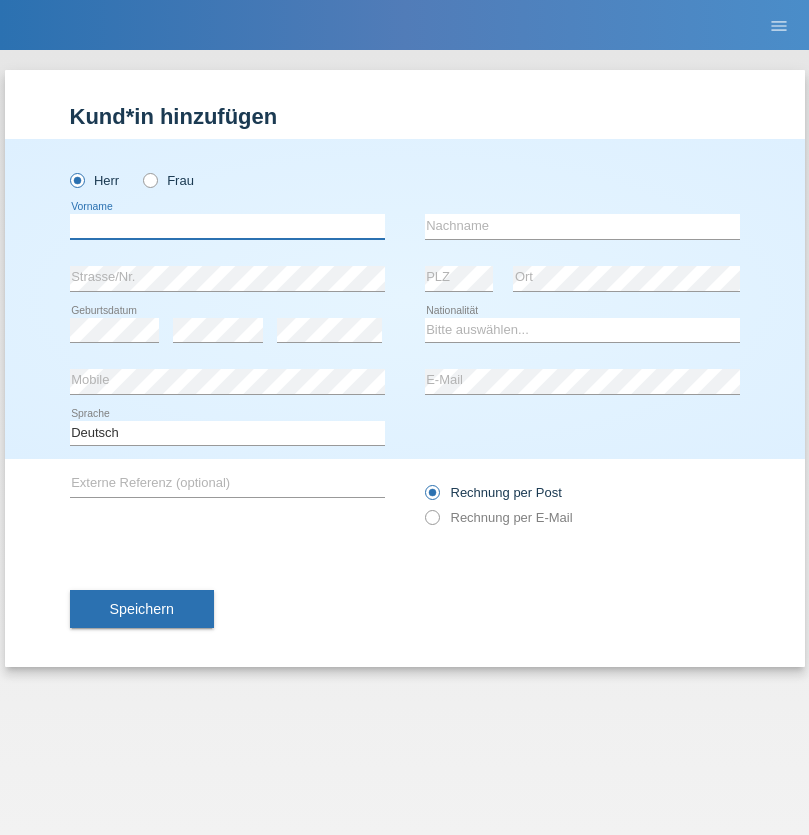 click at bounding box center [227, 226] 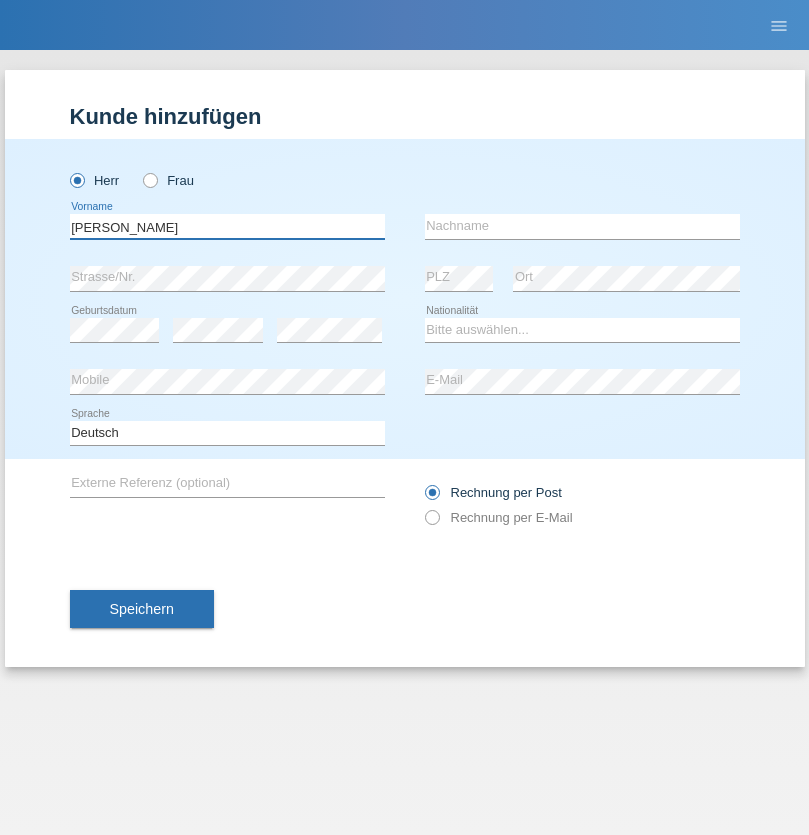 type on "Josip" 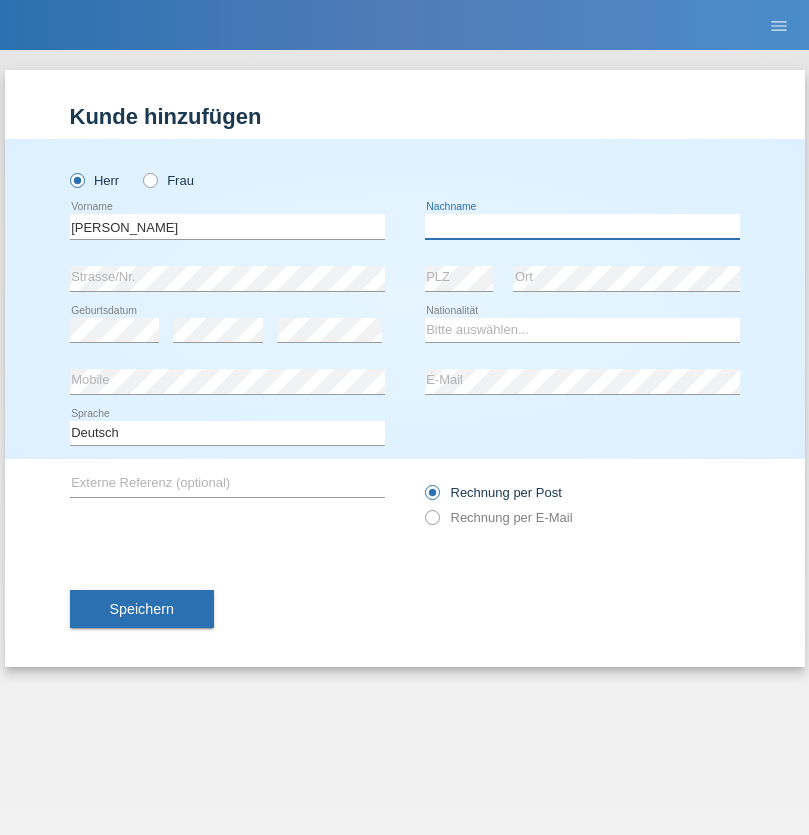click at bounding box center (582, 226) 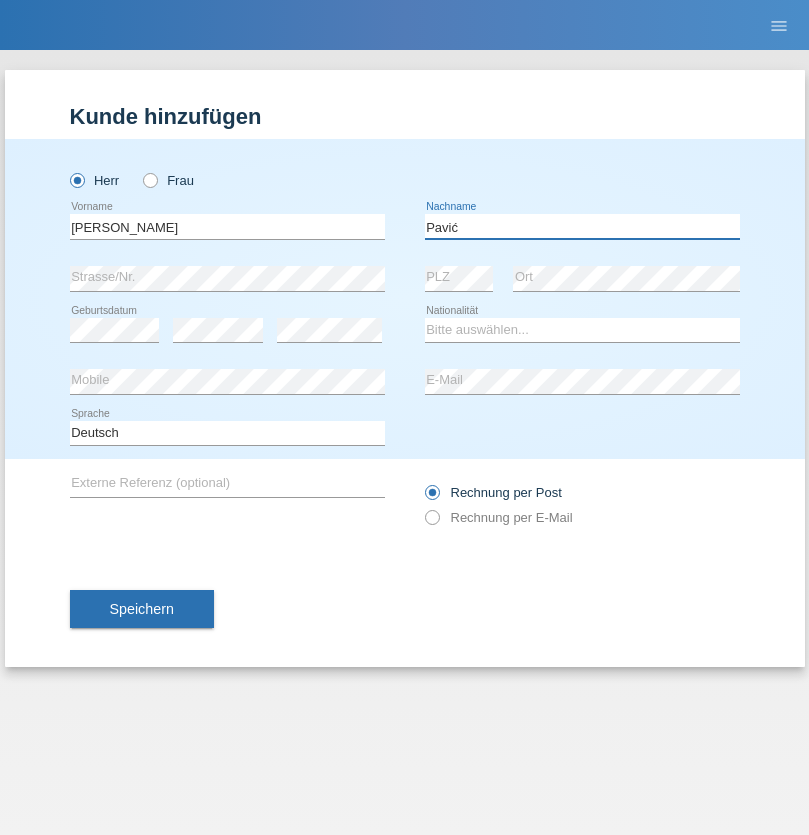 type on "Pavić" 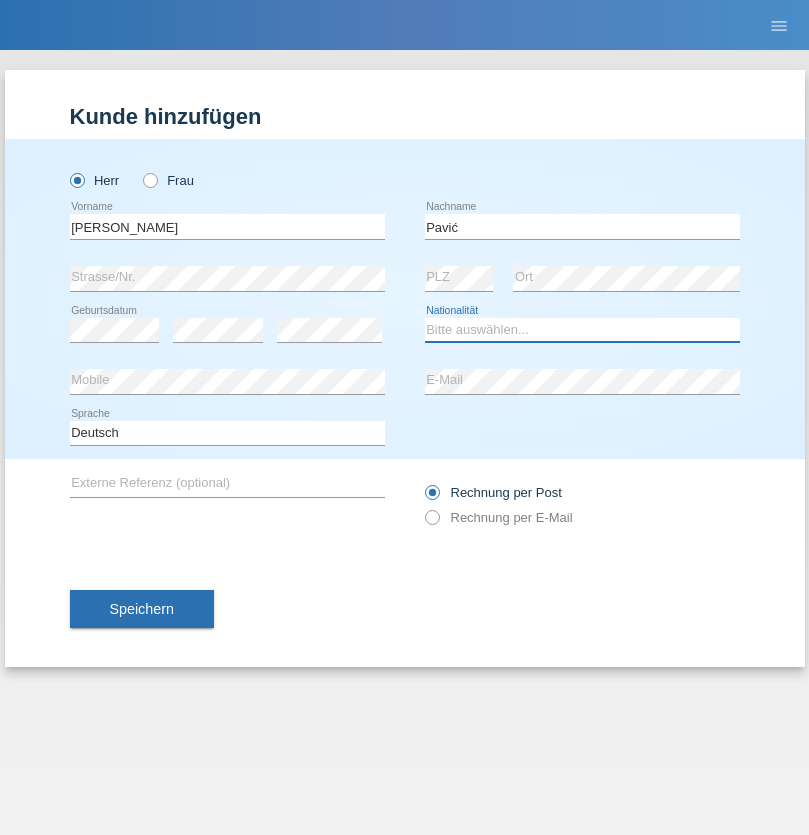 select on "HR" 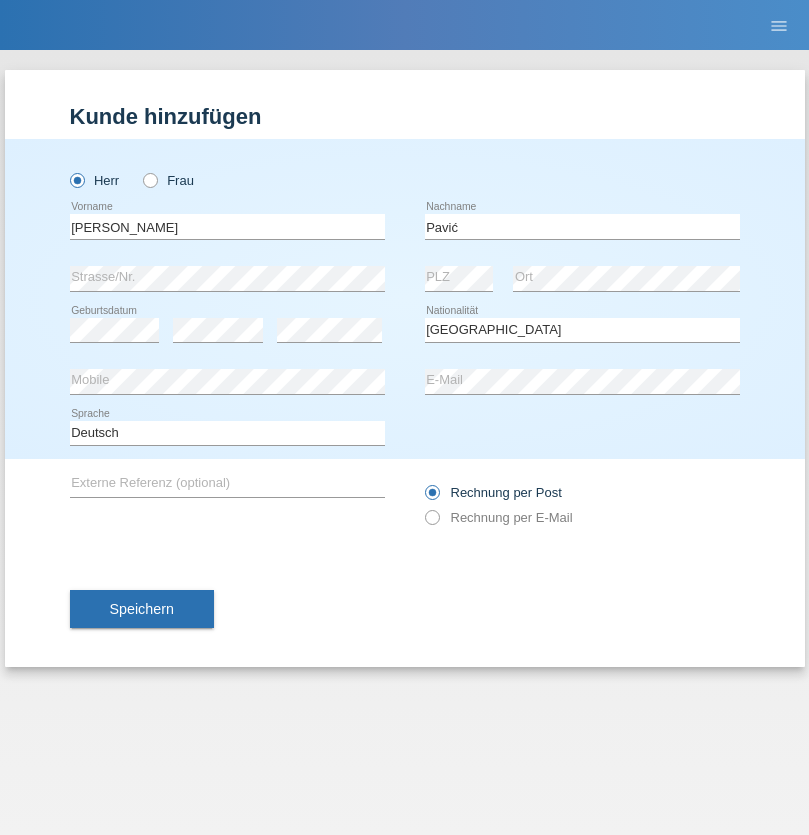 select on "C" 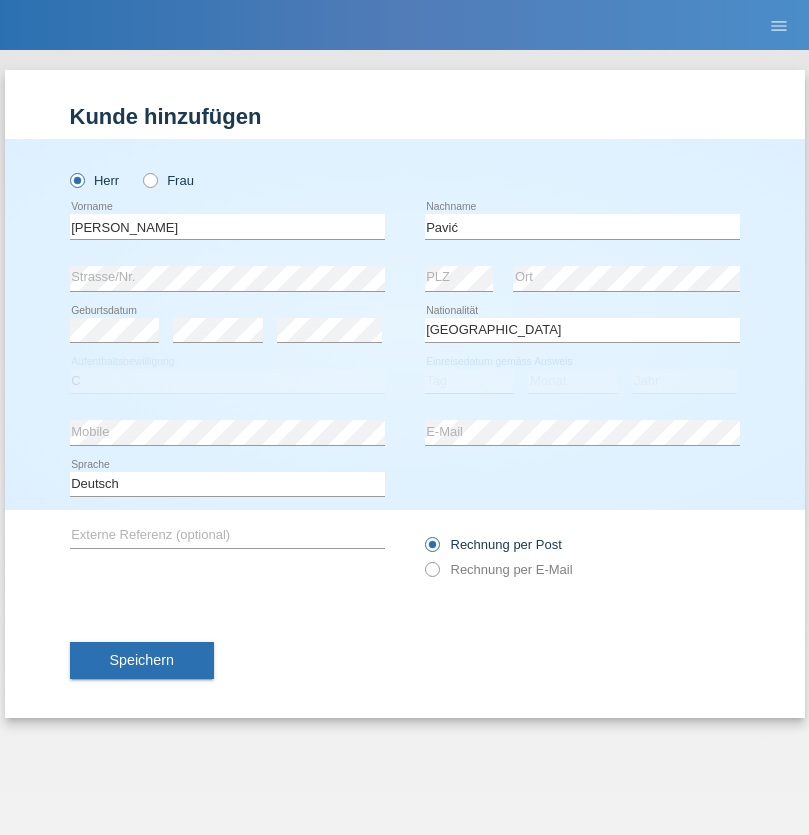 select on "21" 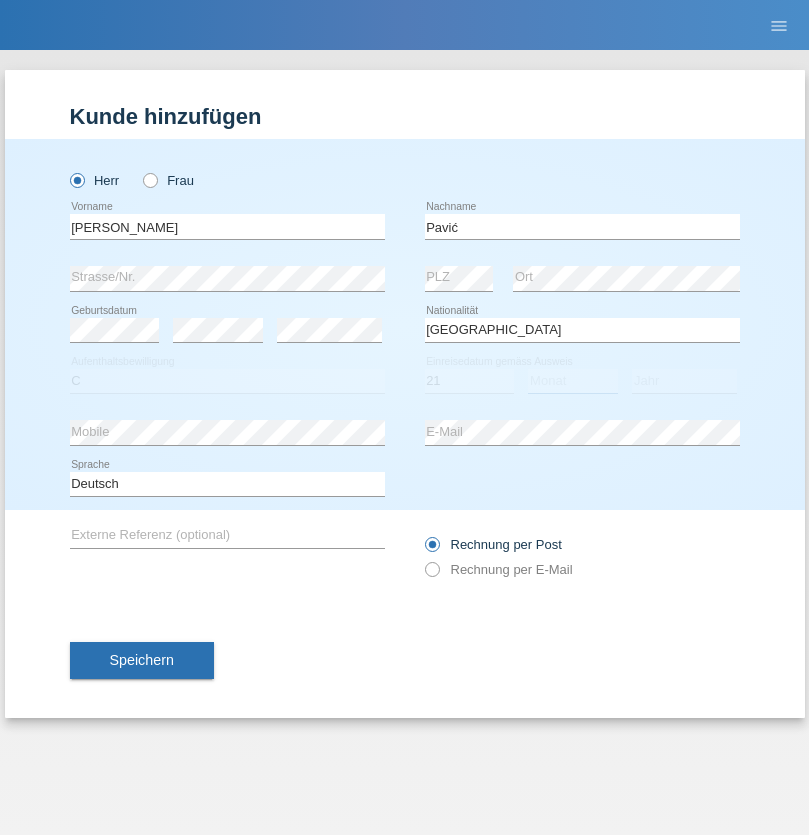 select on "04" 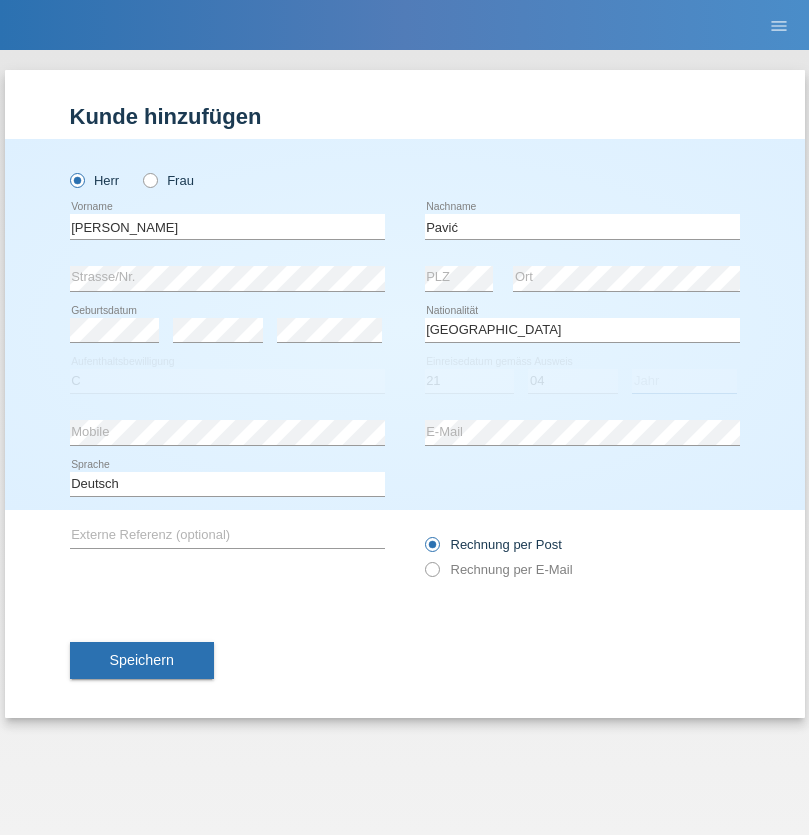 select on "2006" 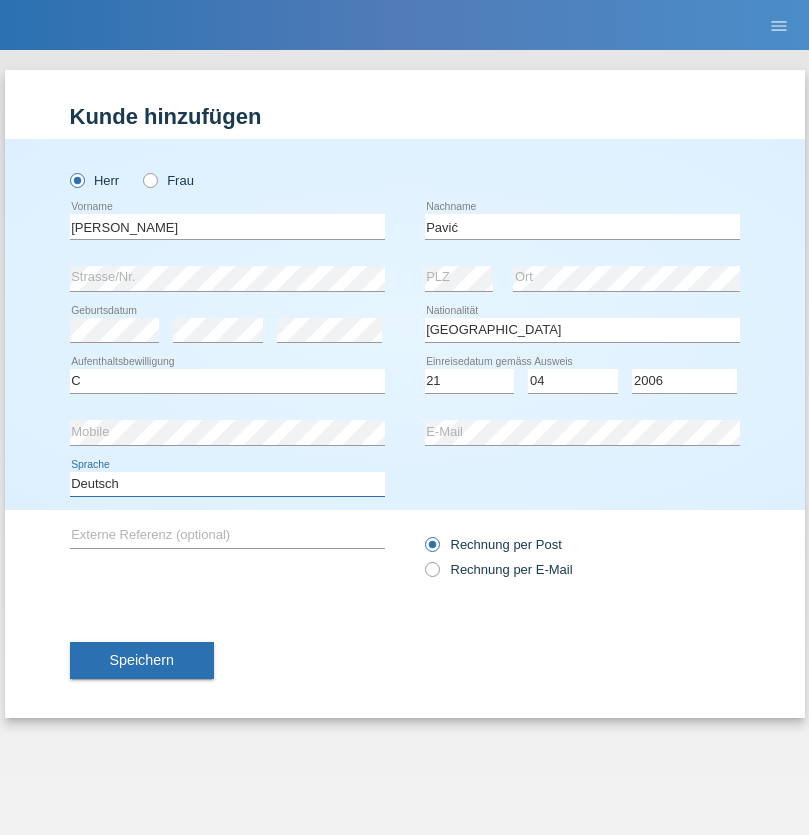 select on "en" 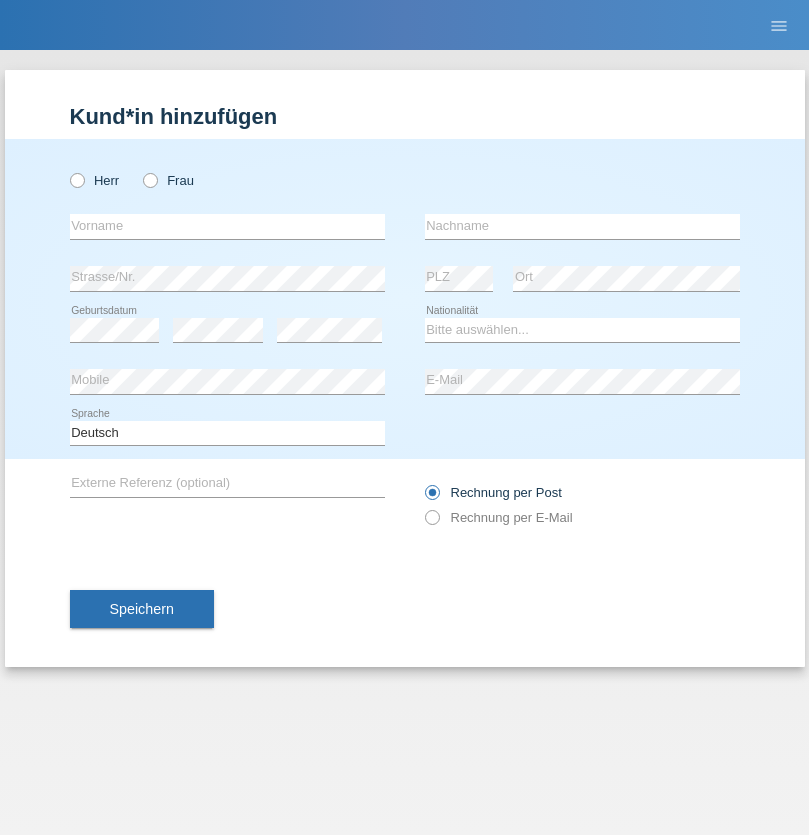 scroll, scrollTop: 0, scrollLeft: 0, axis: both 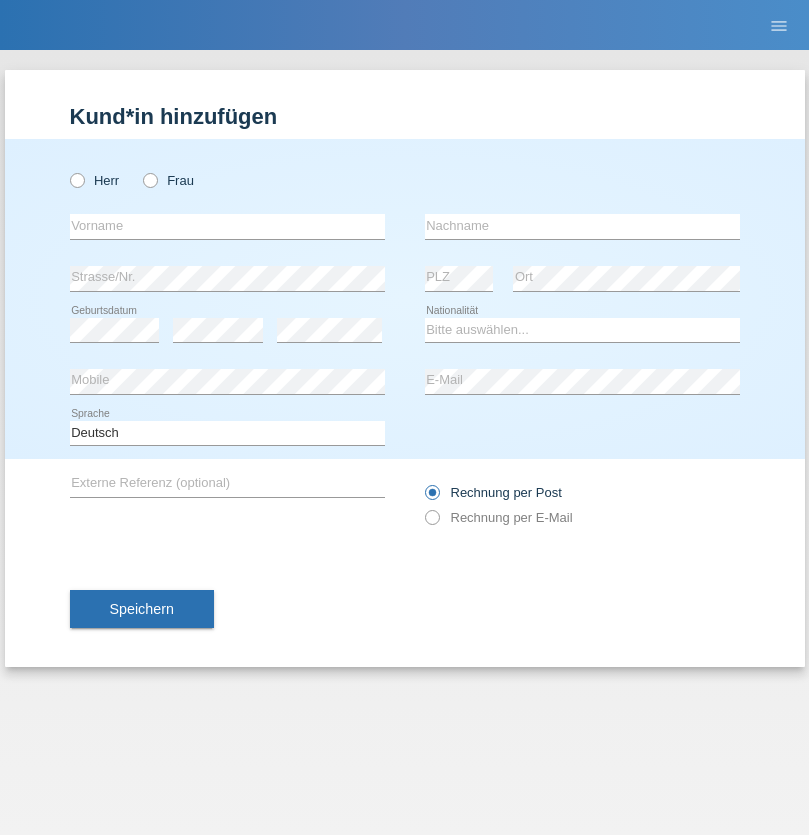 radio on "true" 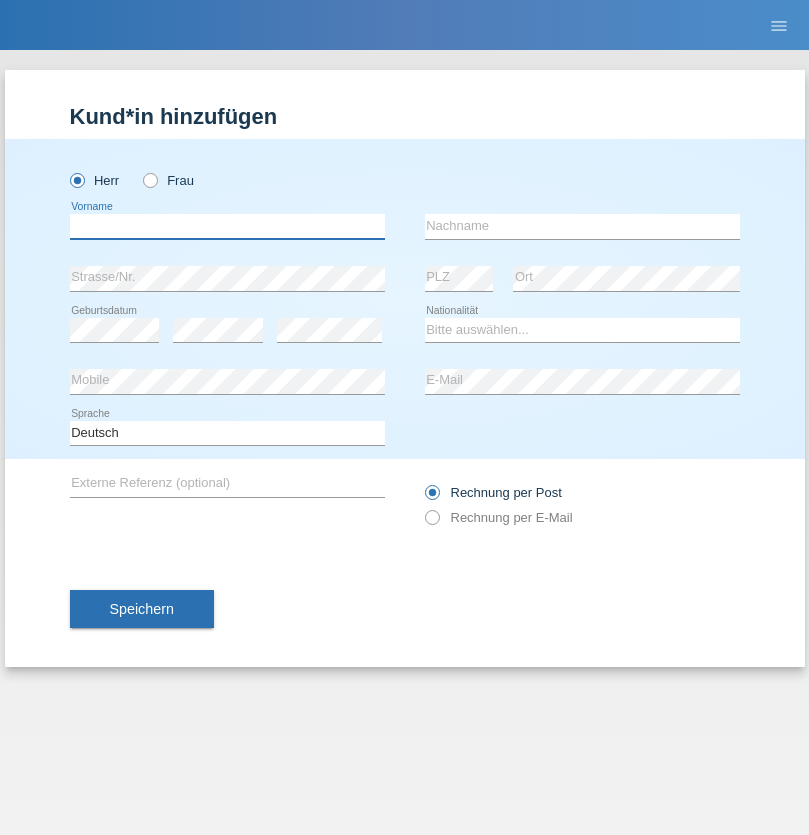 click at bounding box center [227, 226] 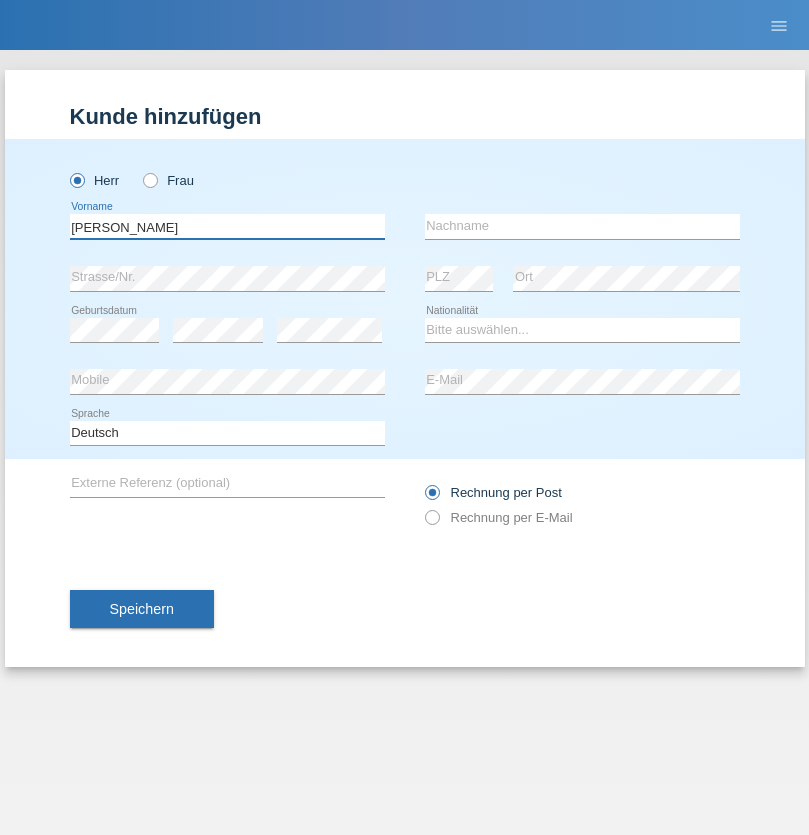 type on "[PERSON_NAME]" 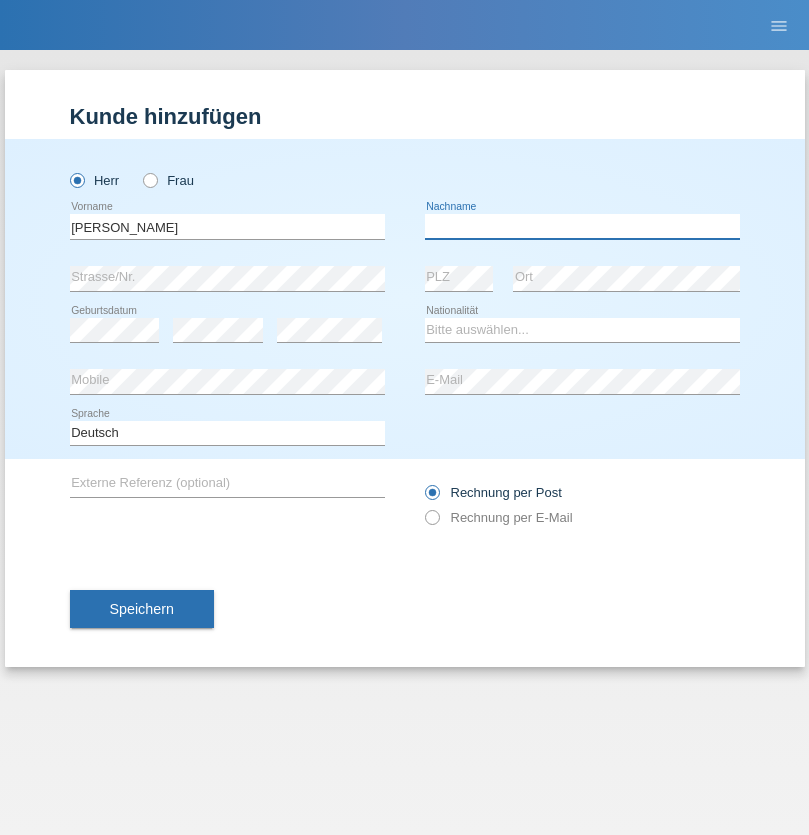 click at bounding box center [582, 226] 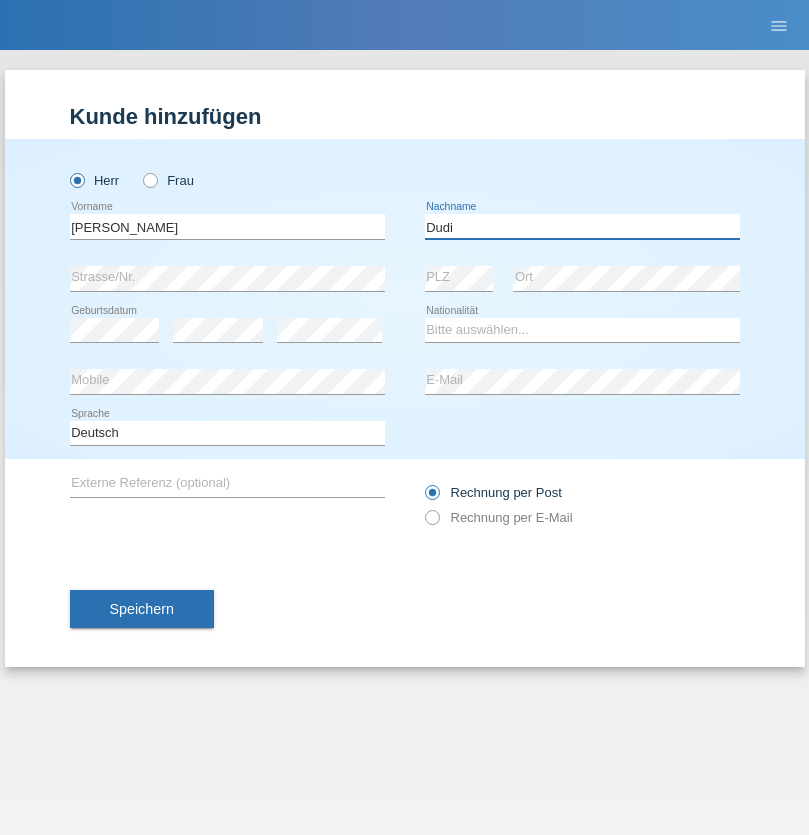 type on "Dudi" 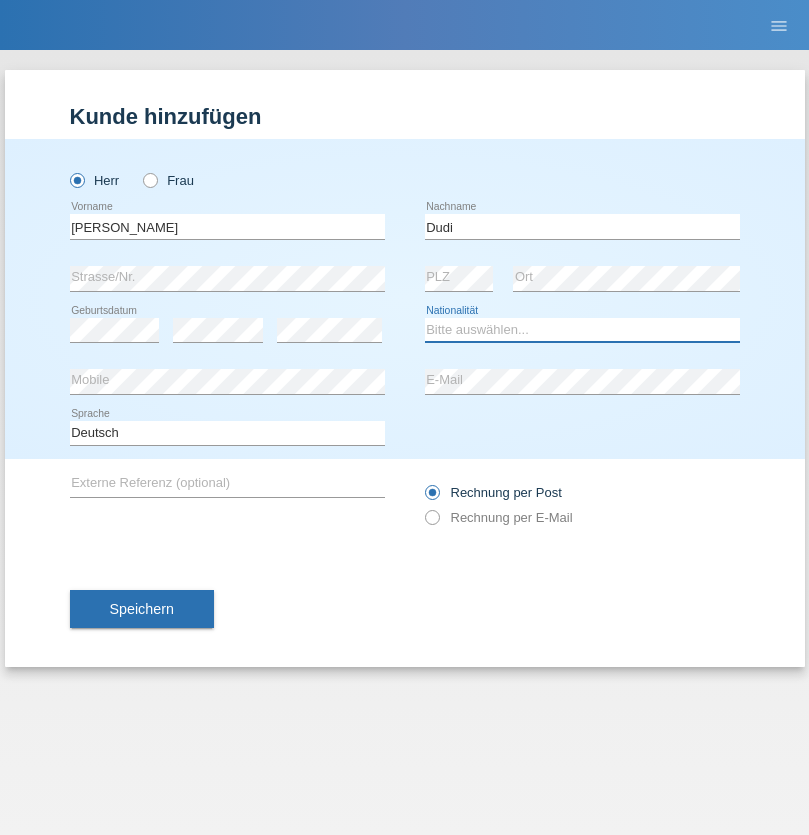 select on "SK" 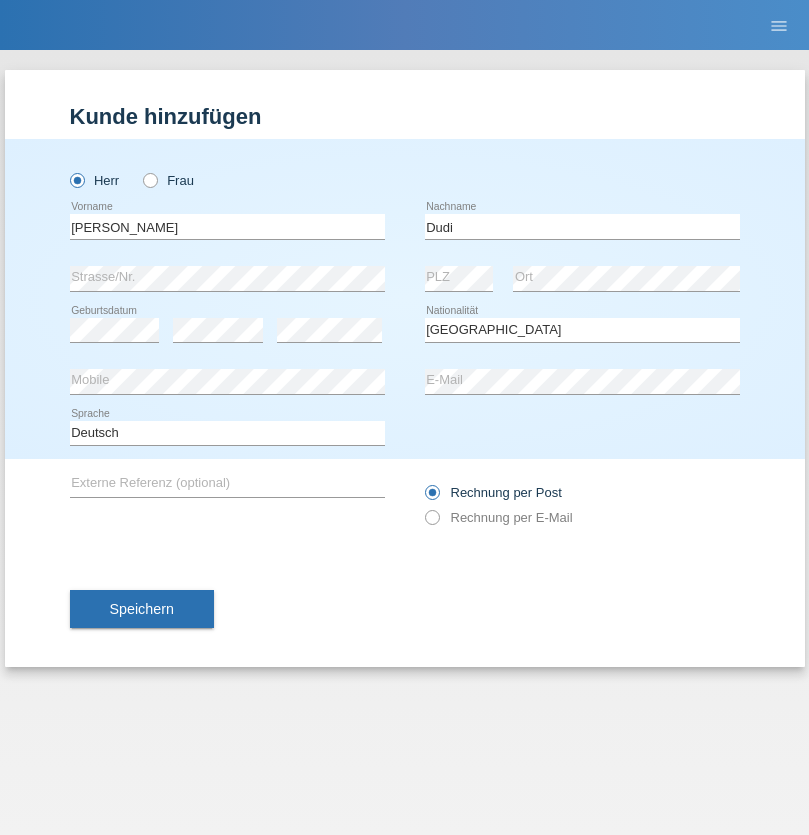 select on "C" 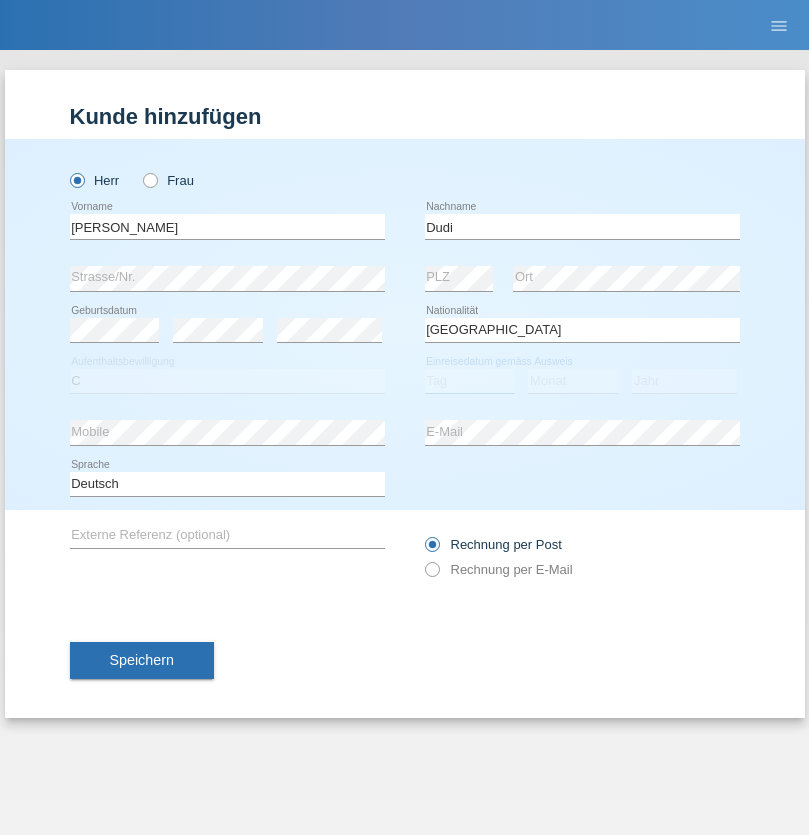 select on "25" 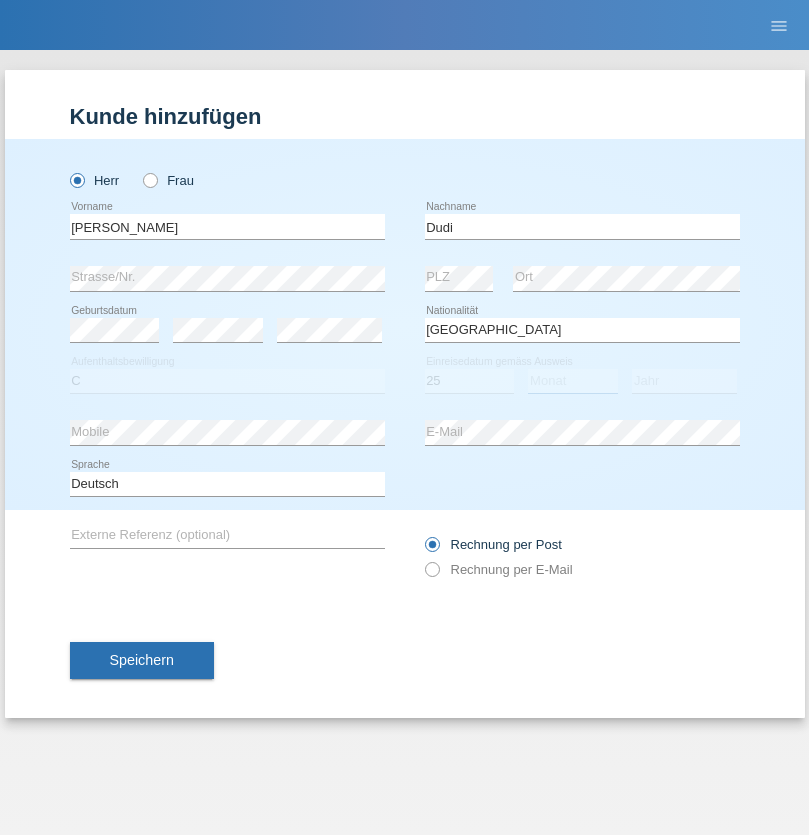 select on "05" 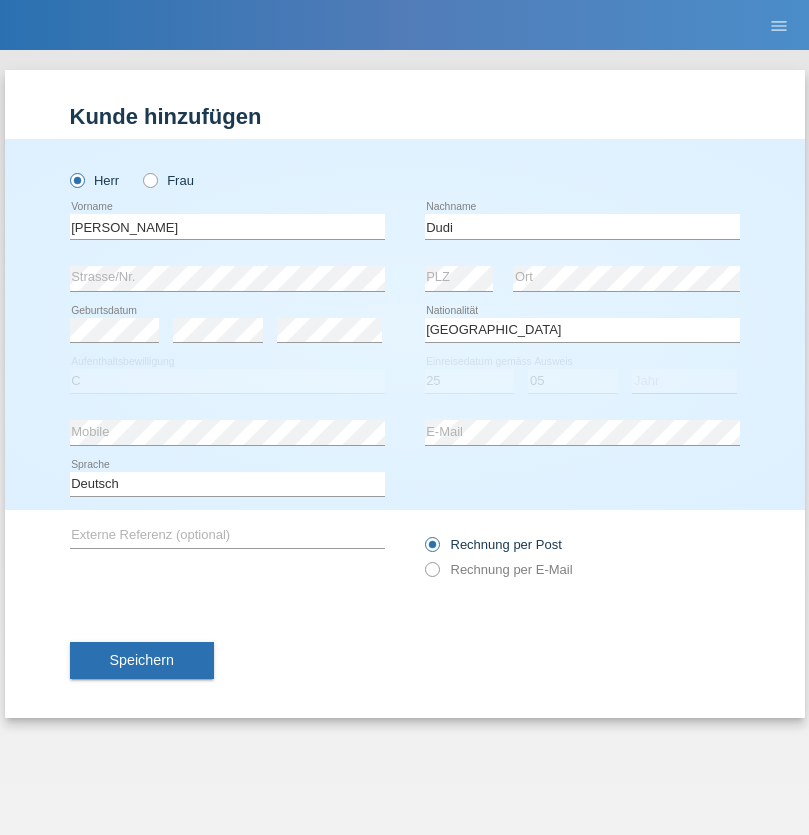 select on "2021" 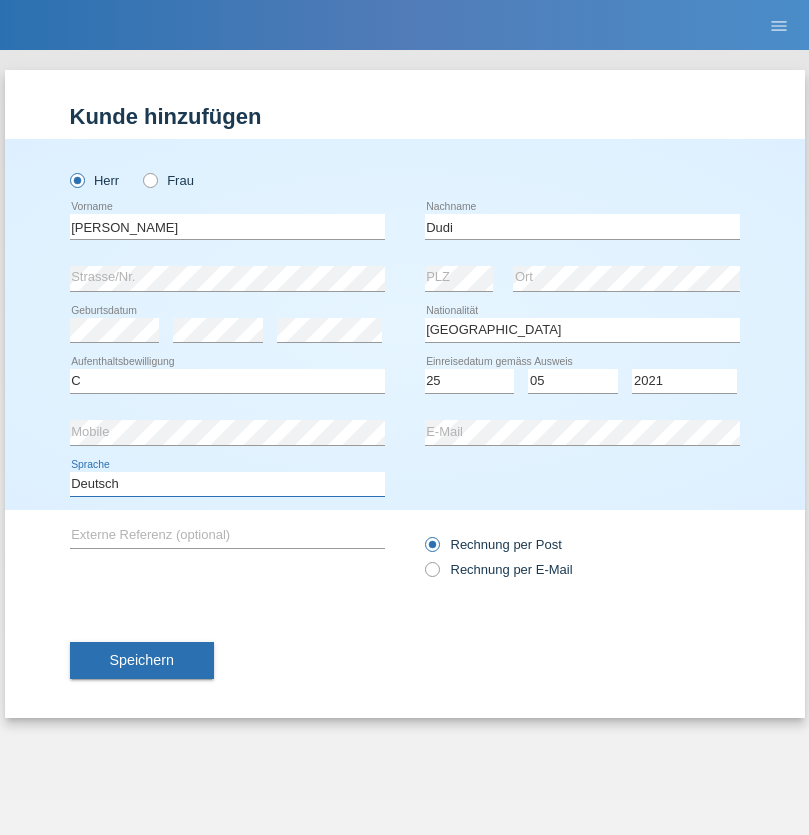 select on "en" 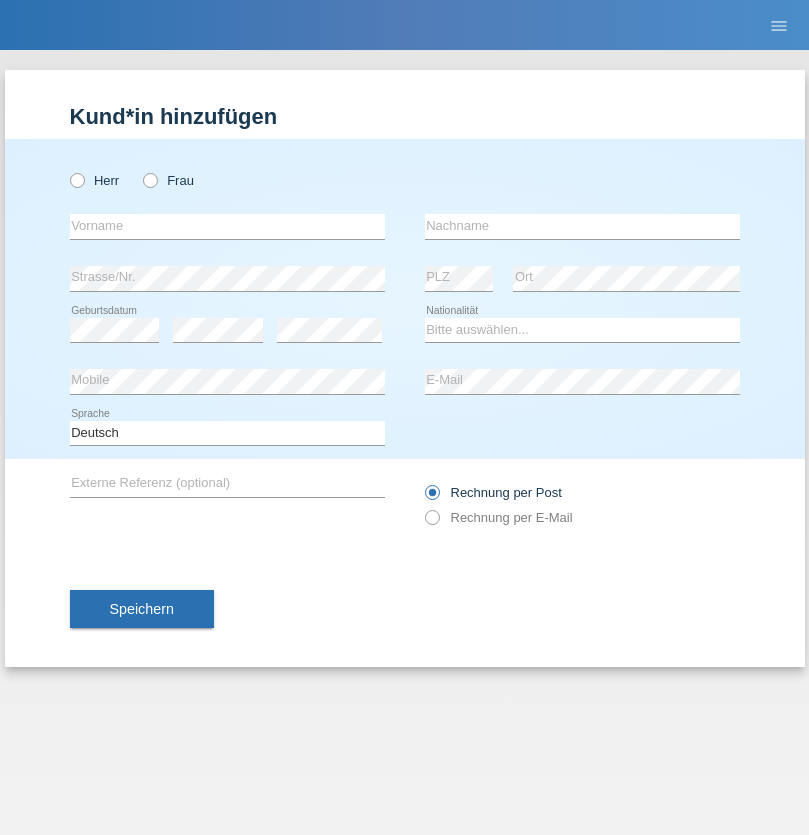 scroll, scrollTop: 0, scrollLeft: 0, axis: both 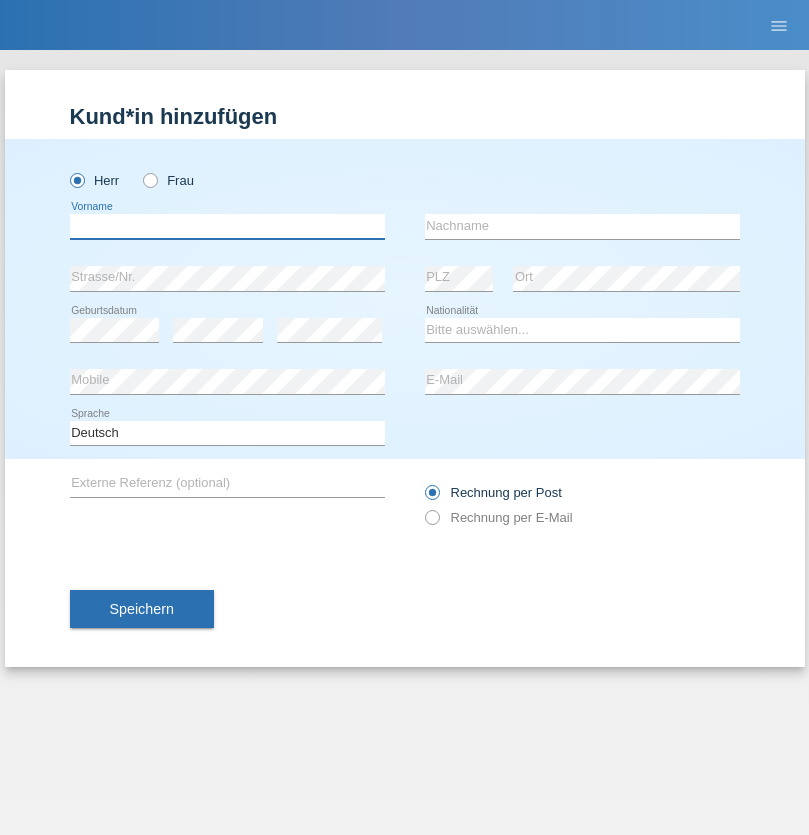 click at bounding box center [227, 226] 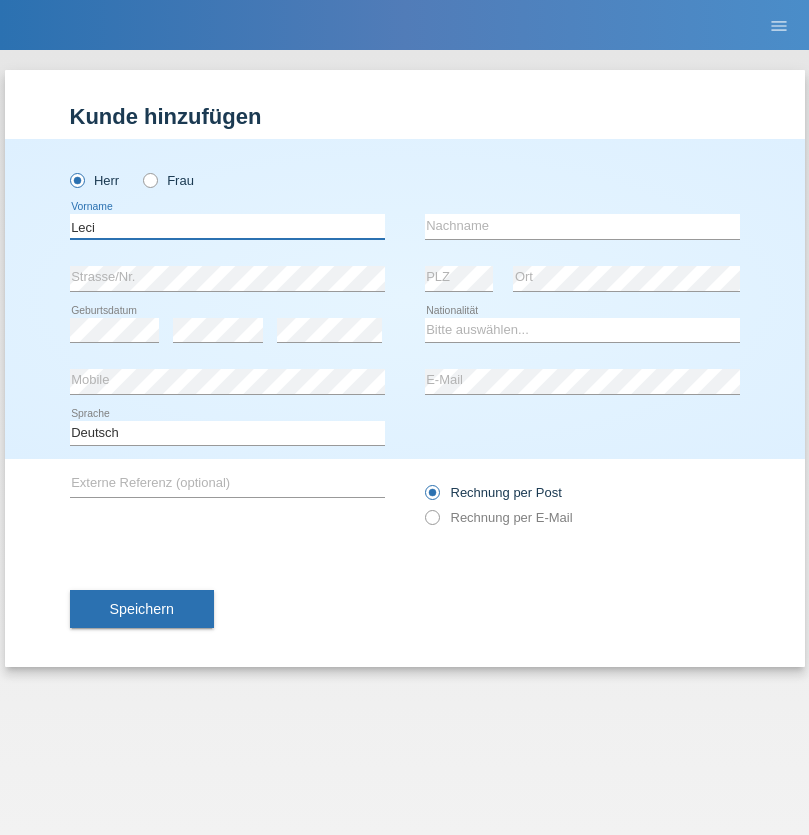 type on "Leci" 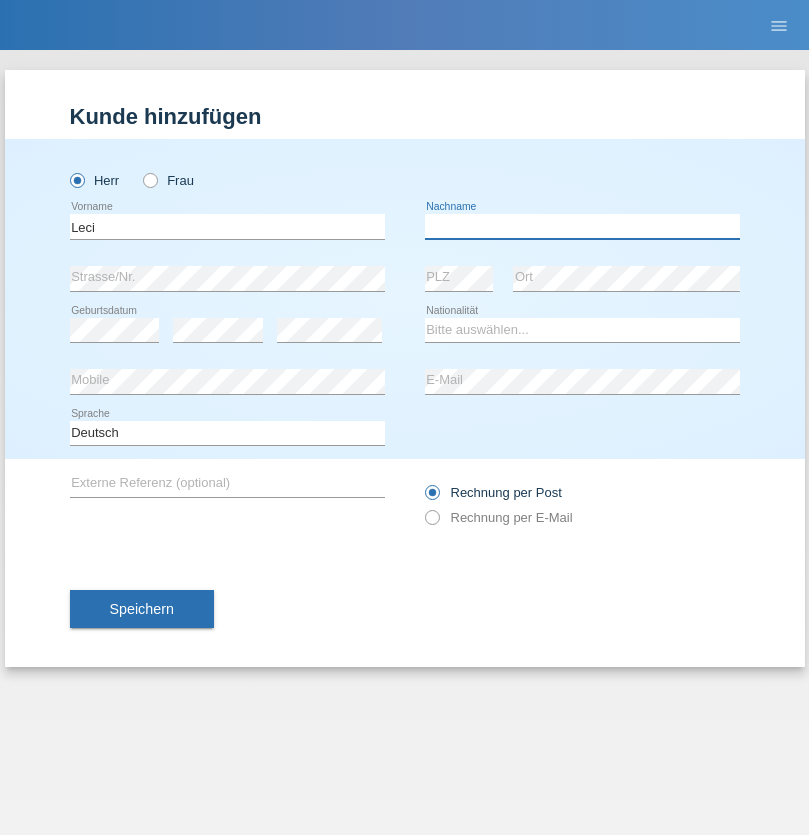 click at bounding box center (582, 226) 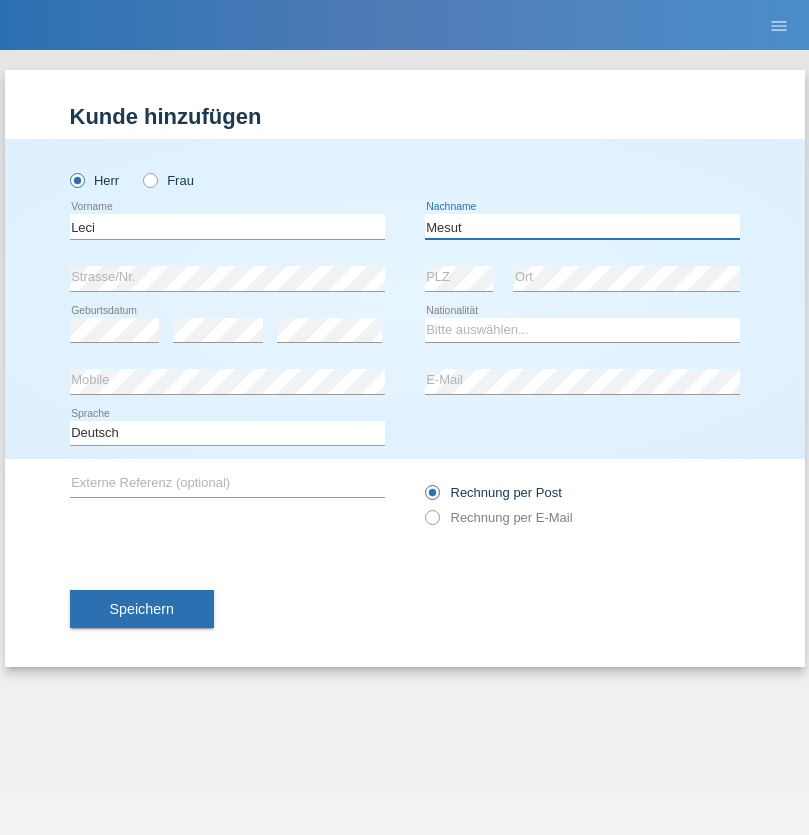 type on "Mesut" 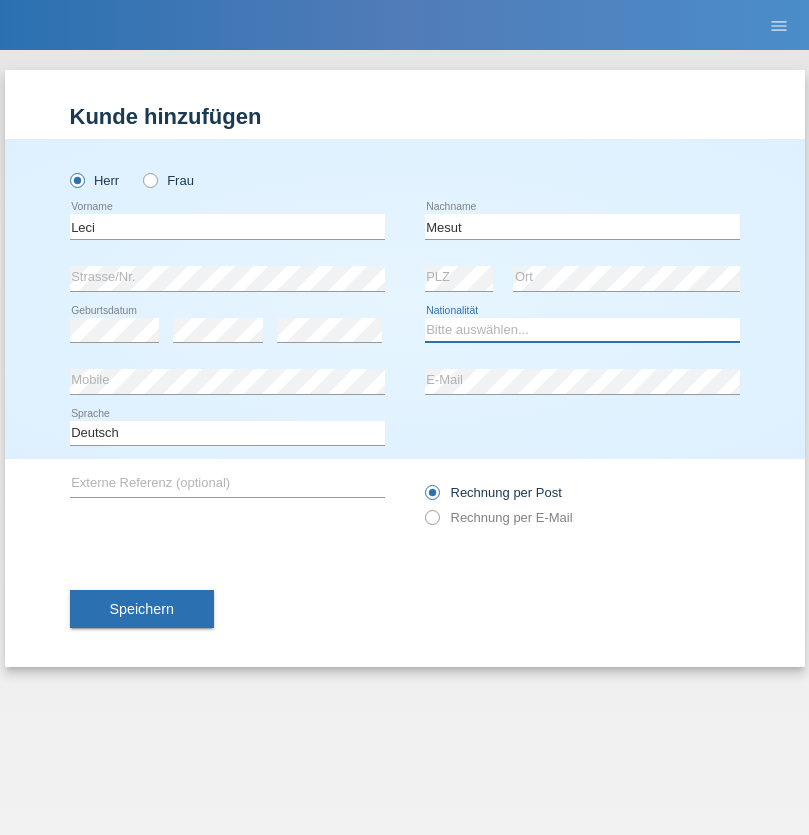 select on "XK" 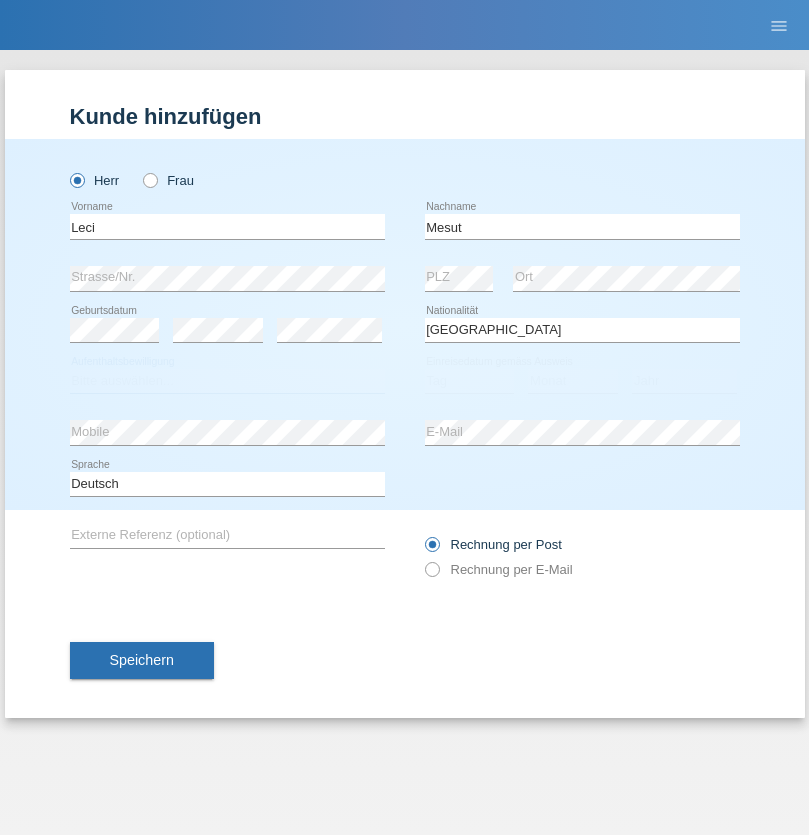 select on "C" 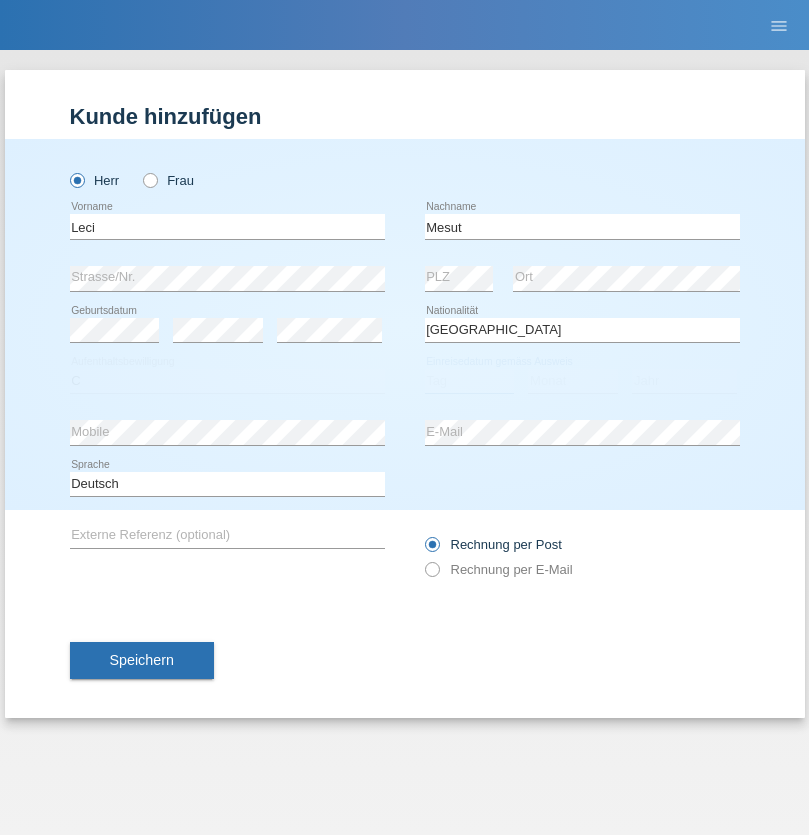select on "14" 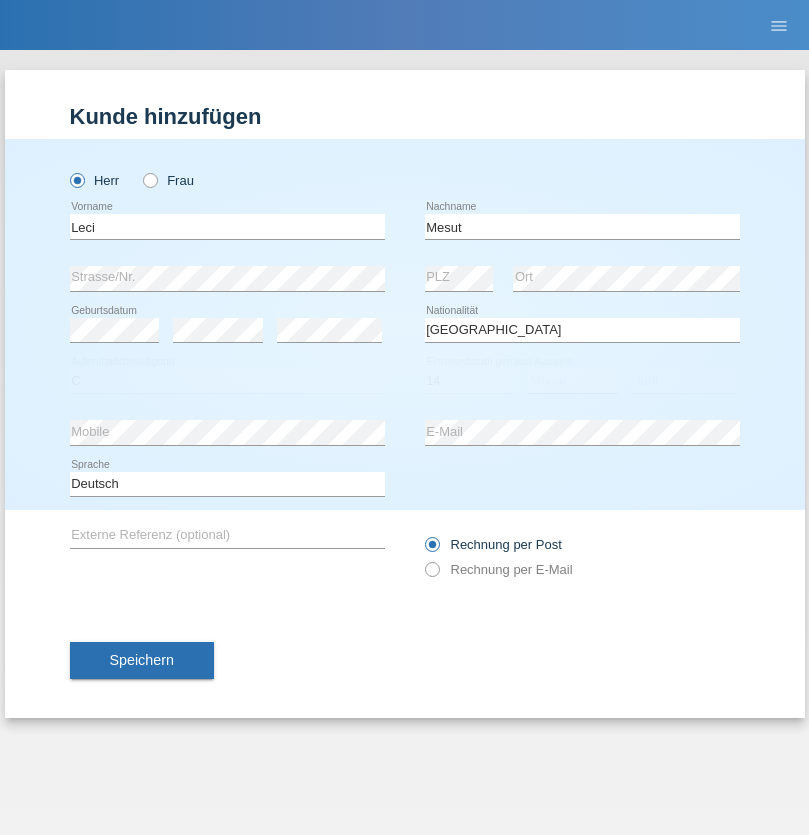 select on "07" 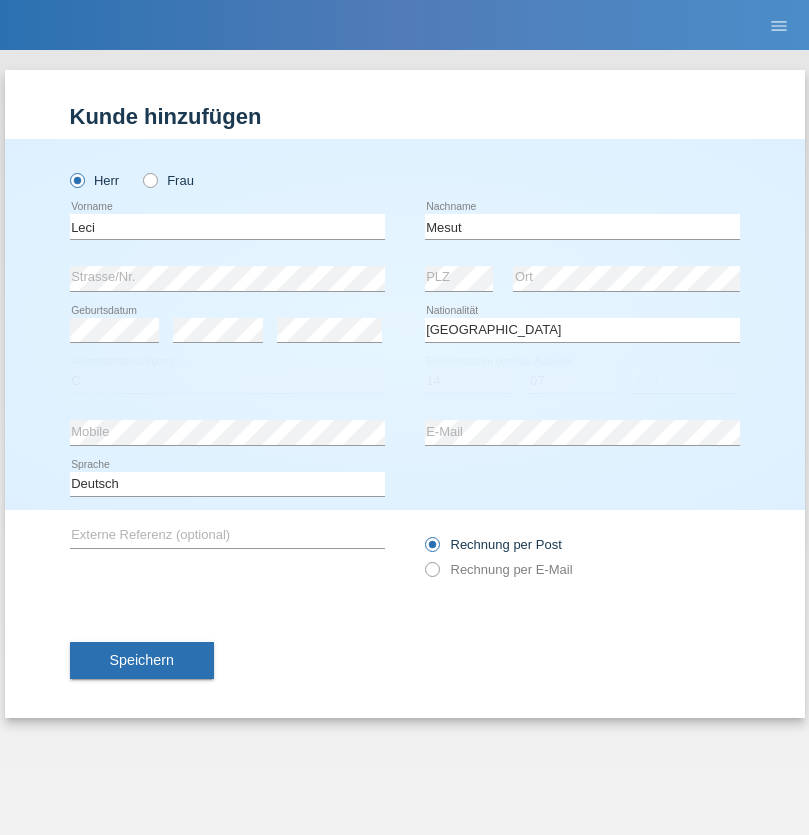 select on "2021" 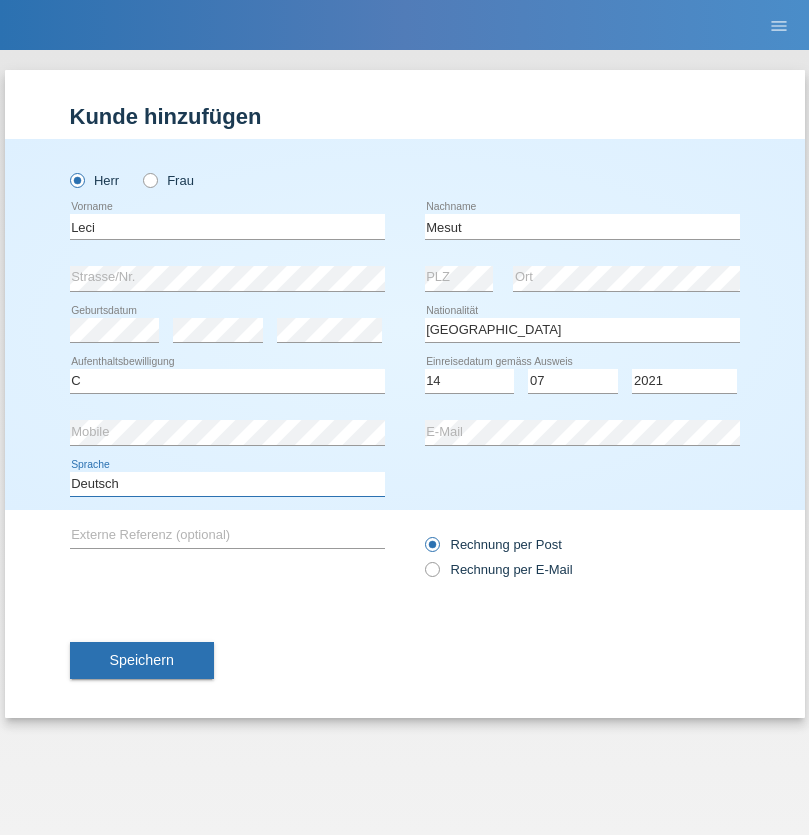 select on "en" 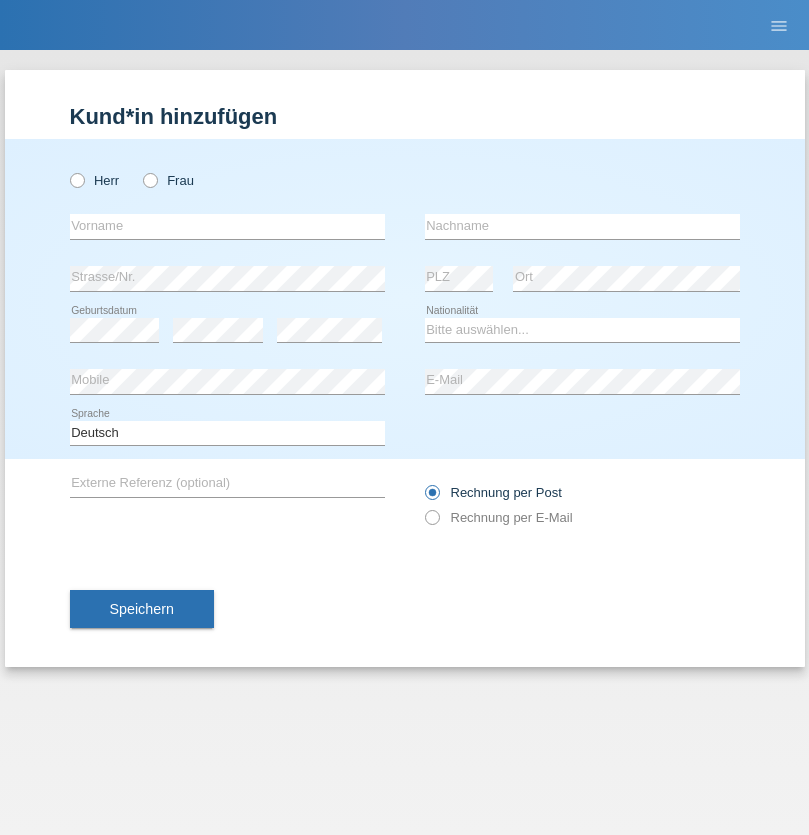 scroll, scrollTop: 0, scrollLeft: 0, axis: both 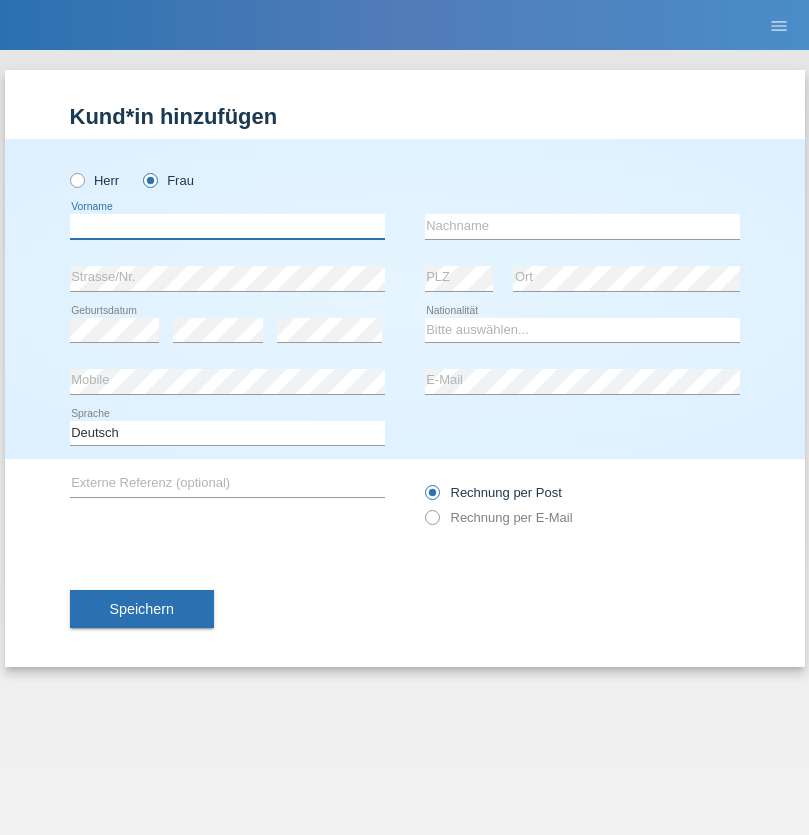 click at bounding box center (227, 226) 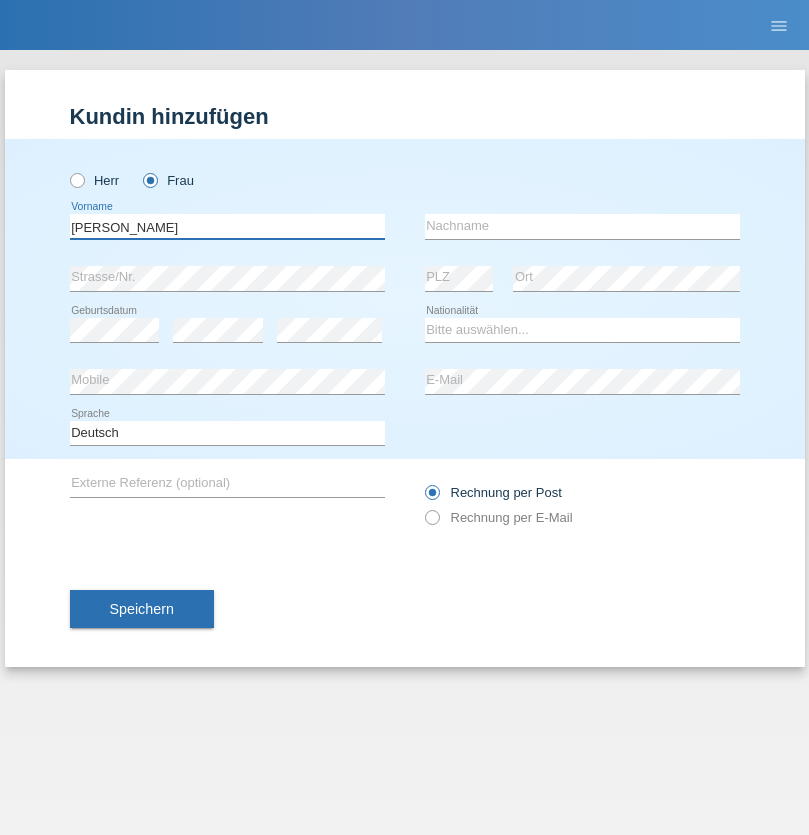 type on "[PERSON_NAME]" 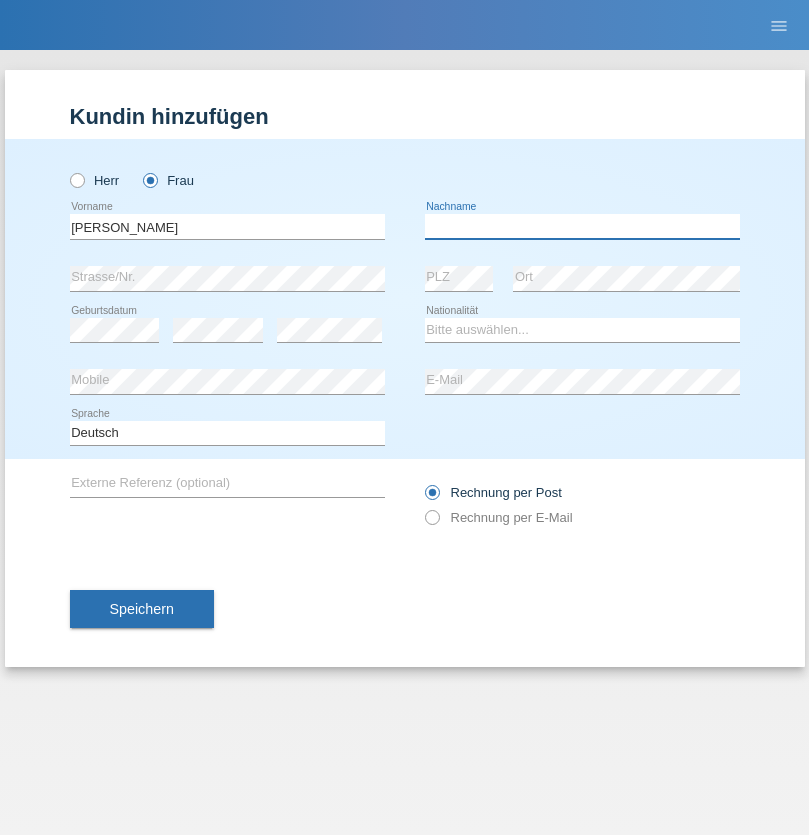 click at bounding box center [582, 226] 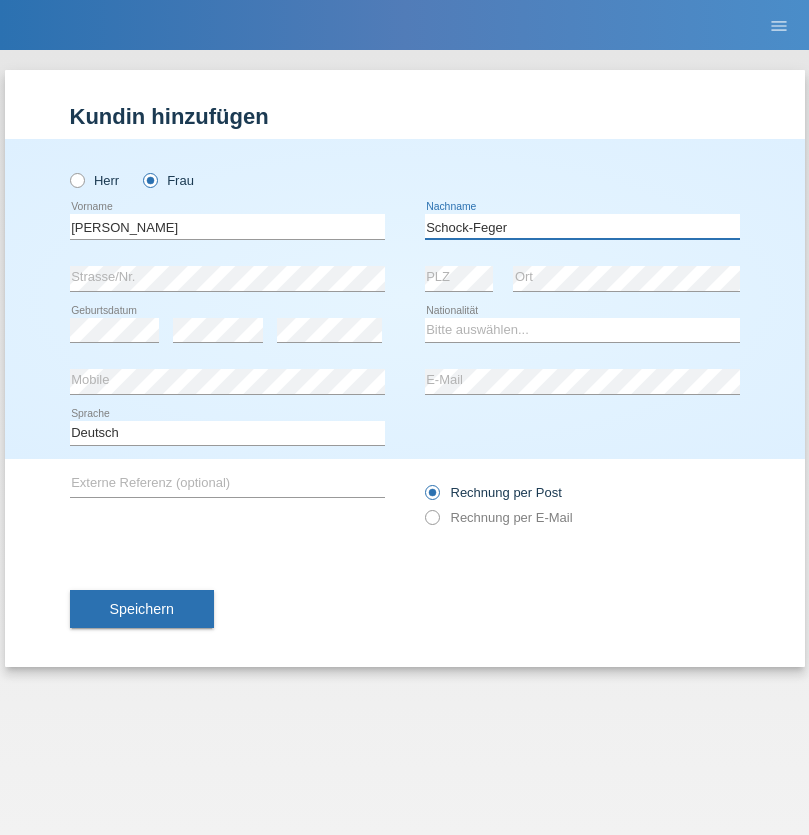 type on "Schock-Feger" 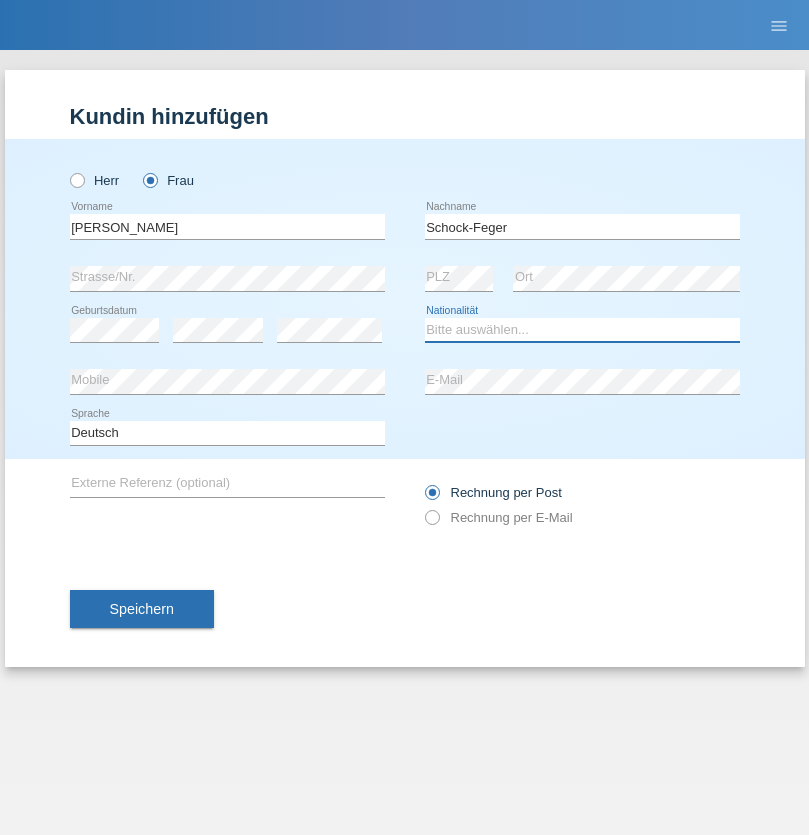 select on "CH" 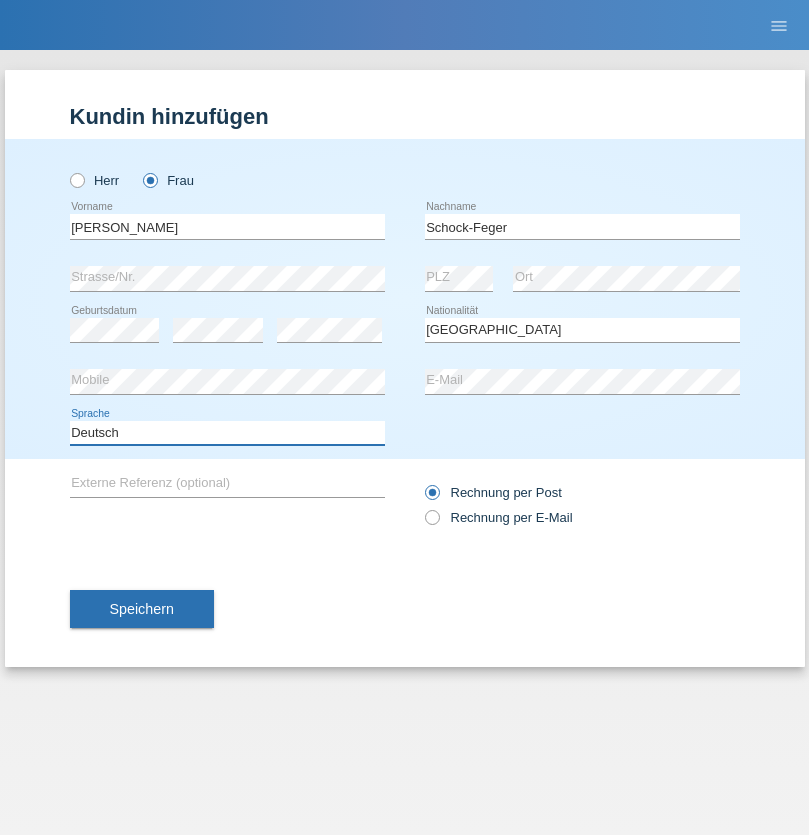 select on "en" 